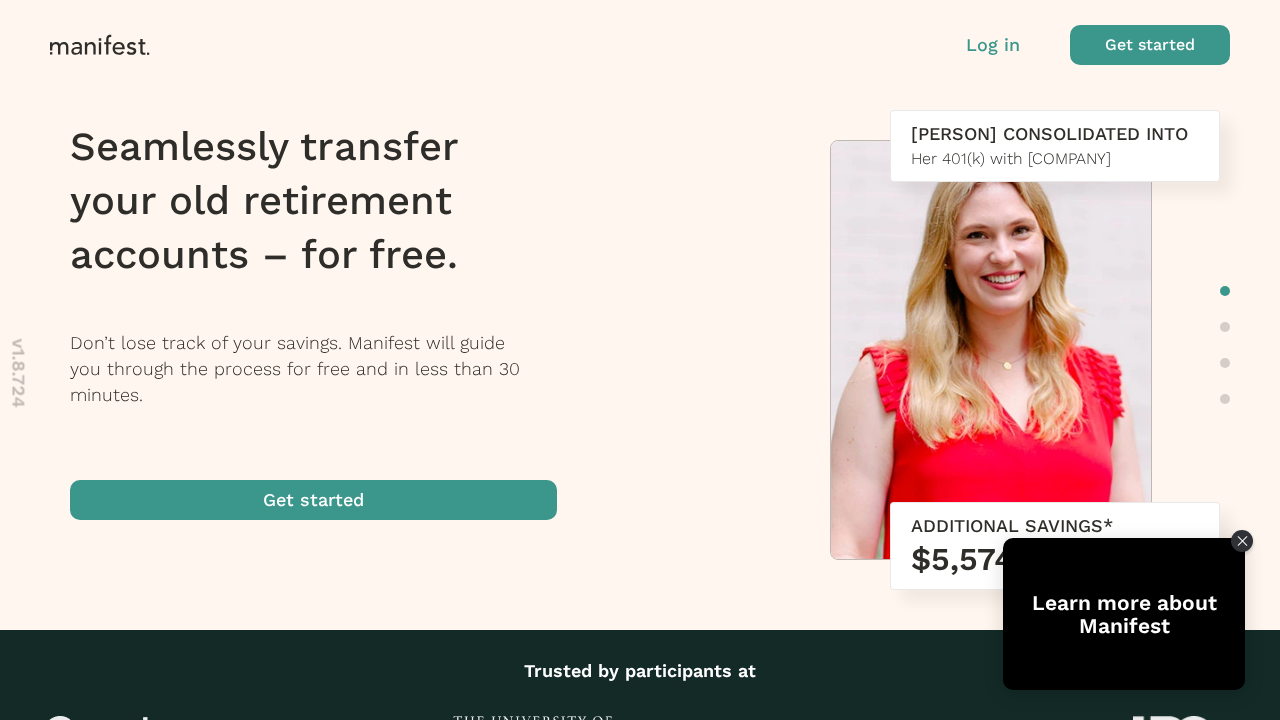 scroll, scrollTop: 0, scrollLeft: 0, axis: both 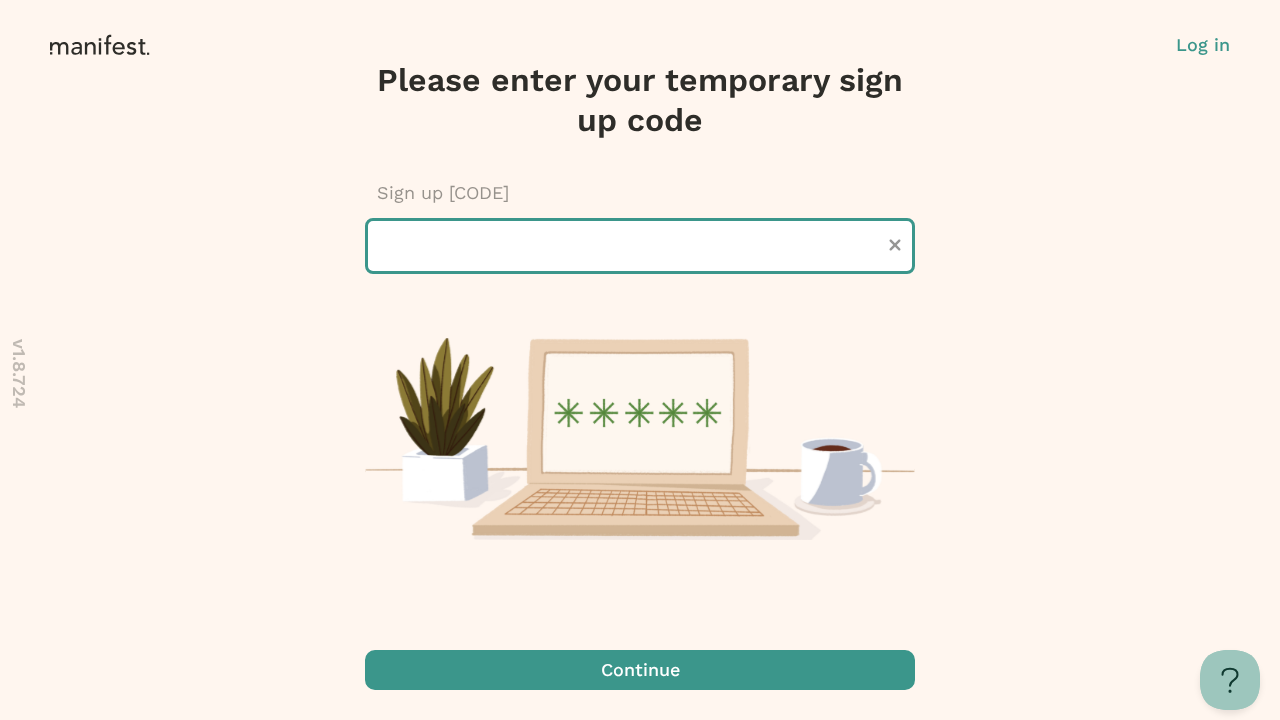 click at bounding box center [640, 246] 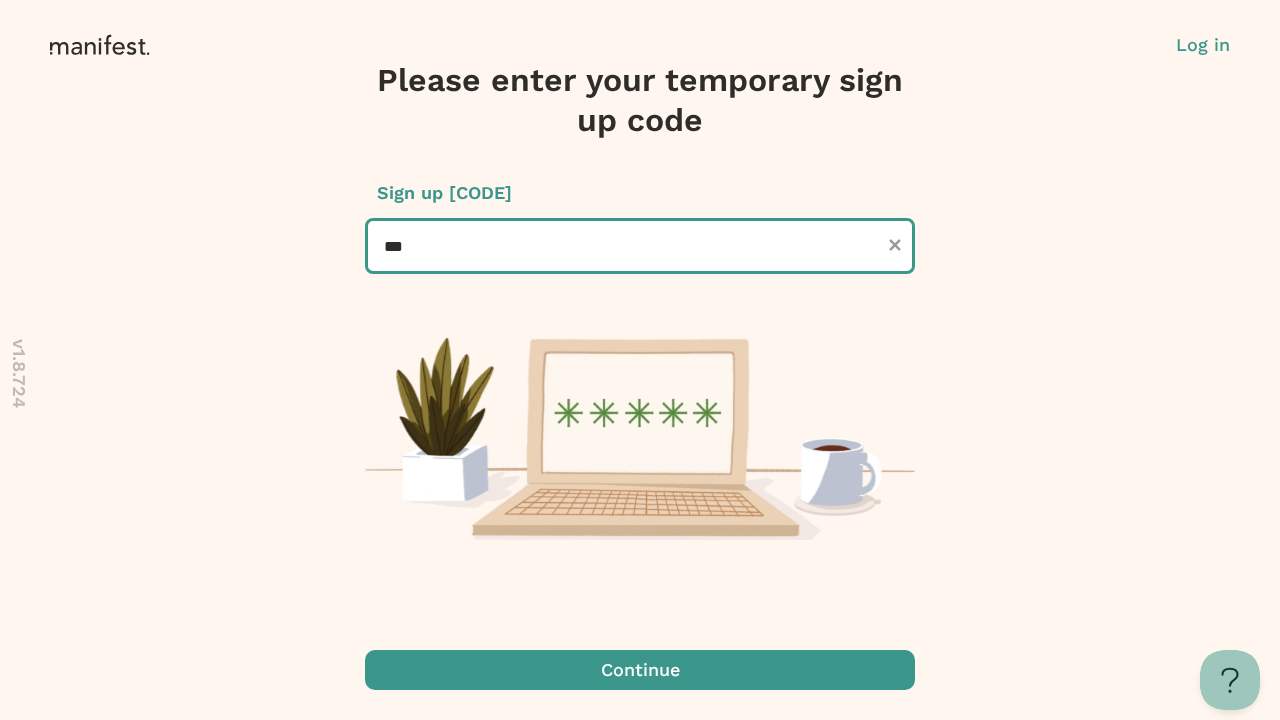 type on "****" 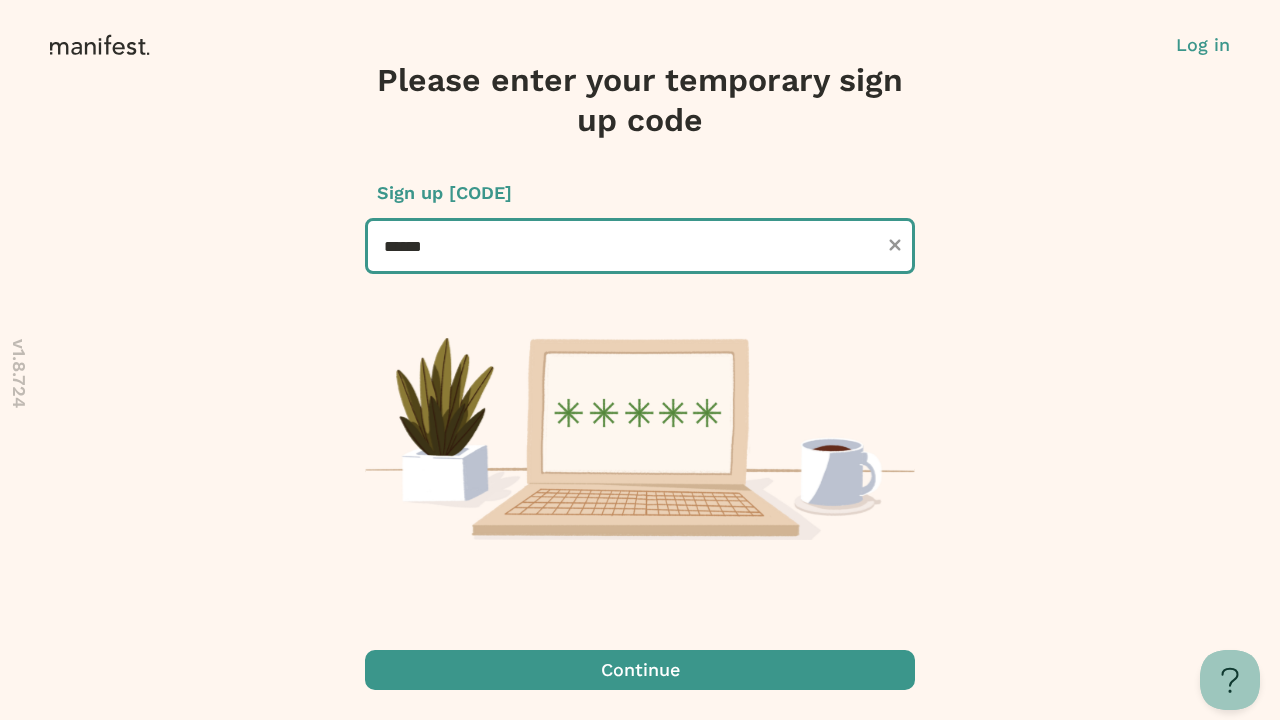 click on "Continue" at bounding box center (640, 670) 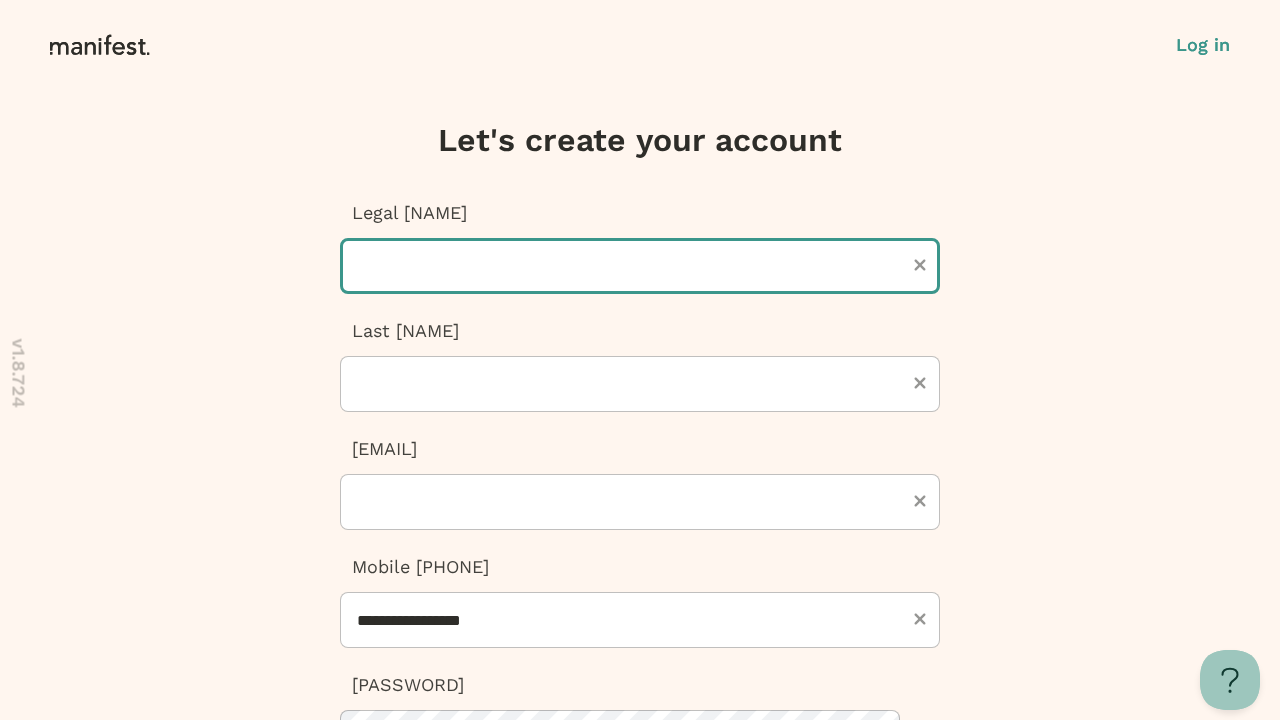 click at bounding box center (640, 266) 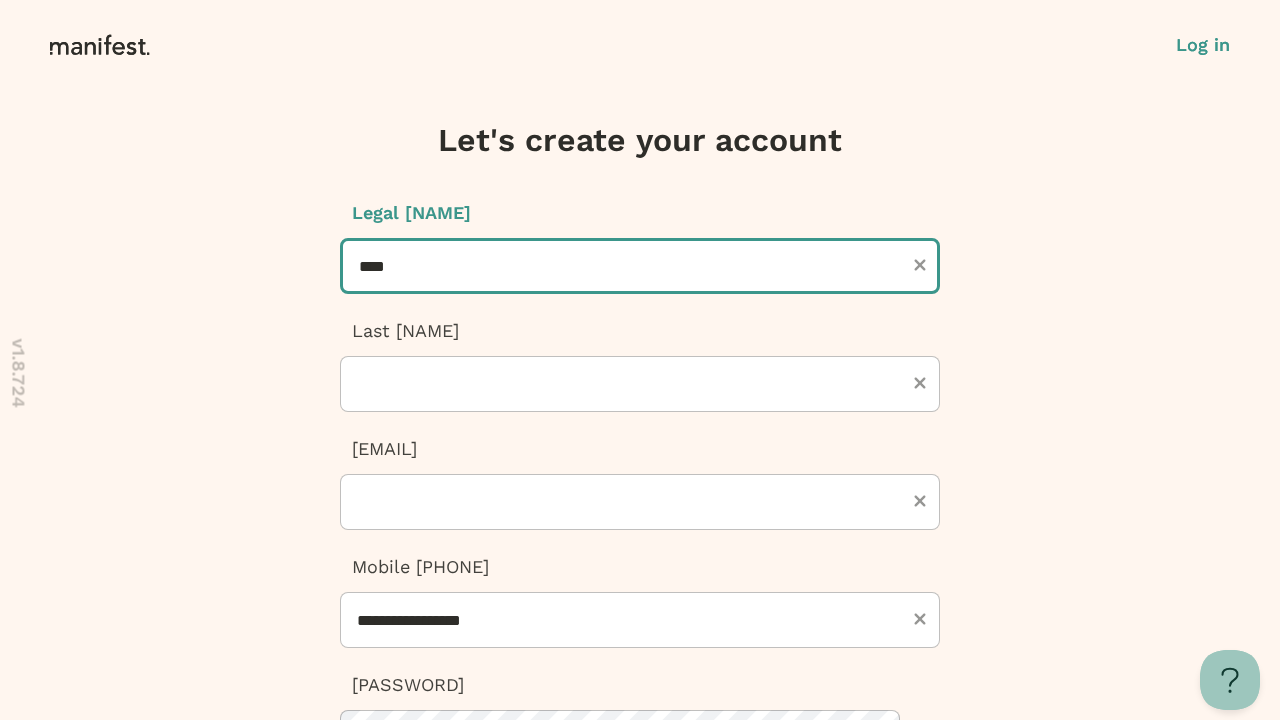 type on "****" 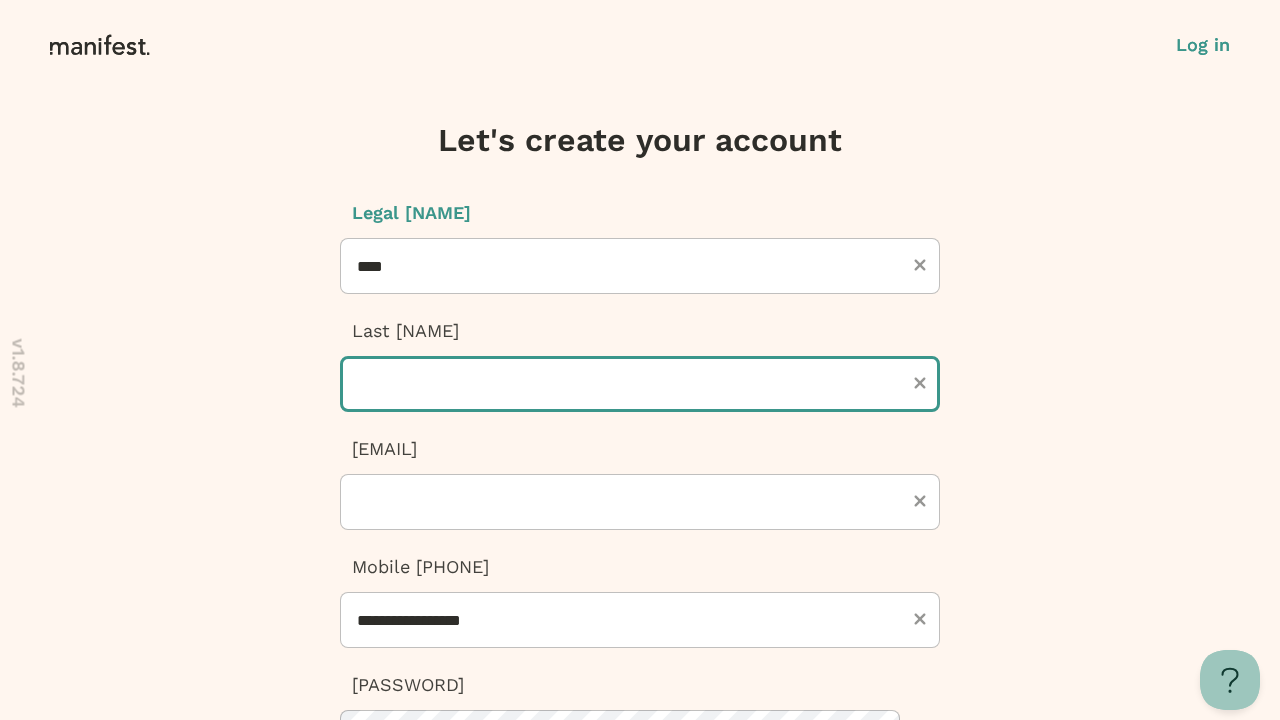 click at bounding box center [640, 384] 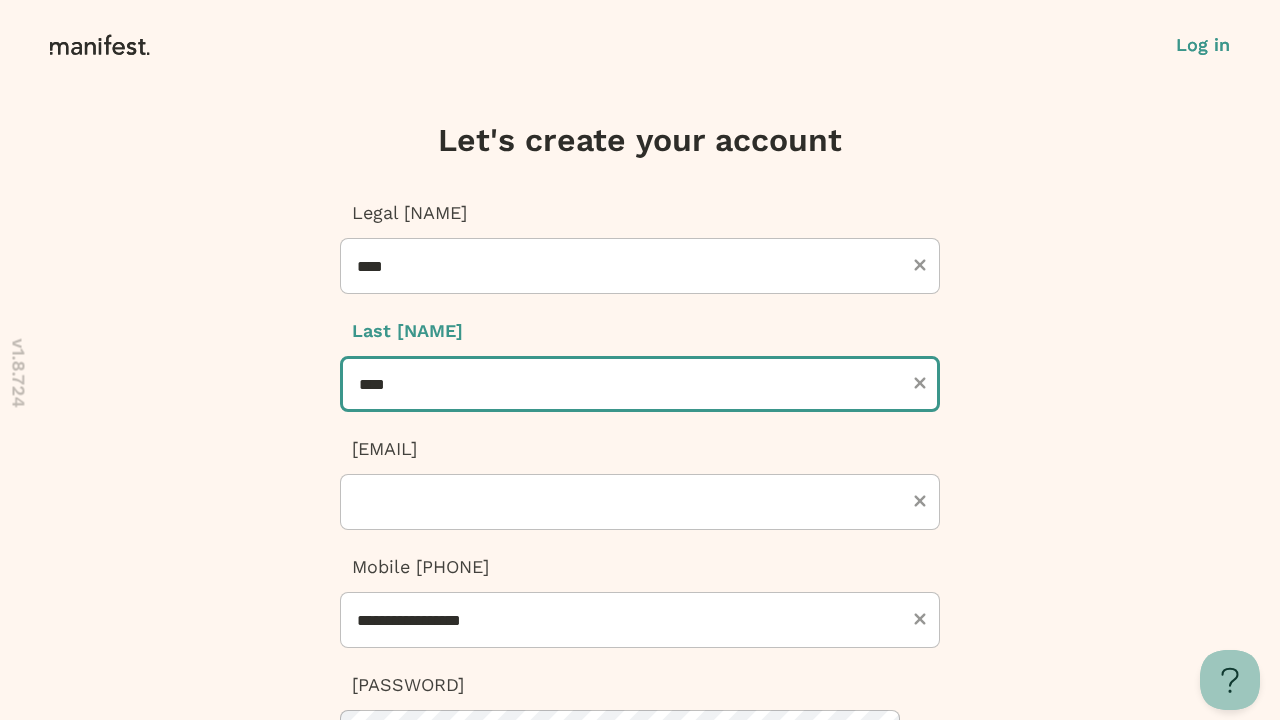 type on "****" 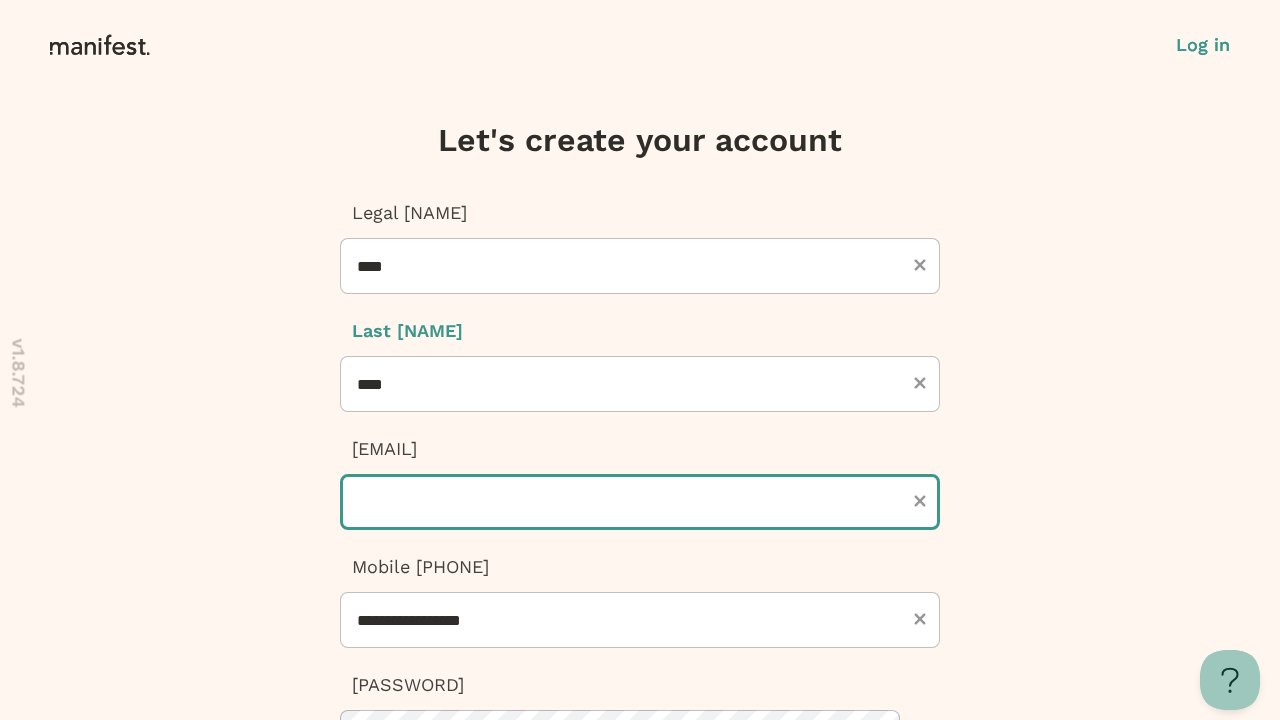 click at bounding box center [640, 502] 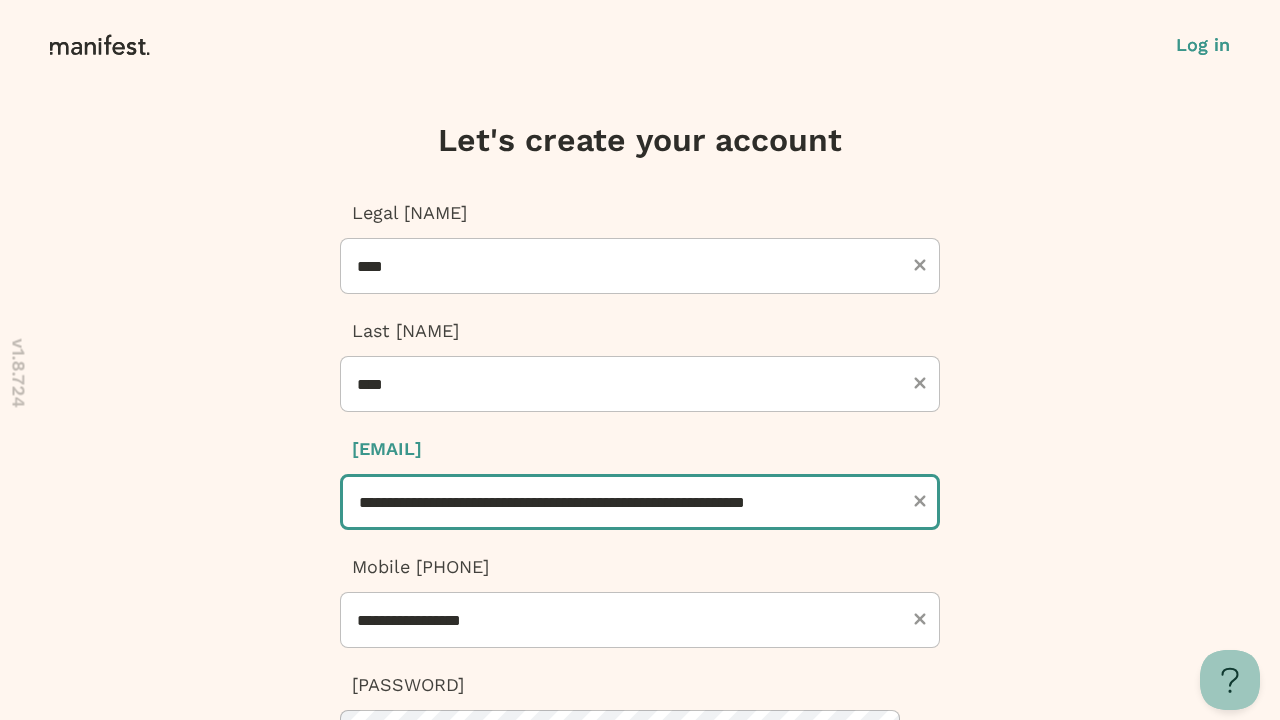 scroll, scrollTop: 0, scrollLeft: 24, axis: horizontal 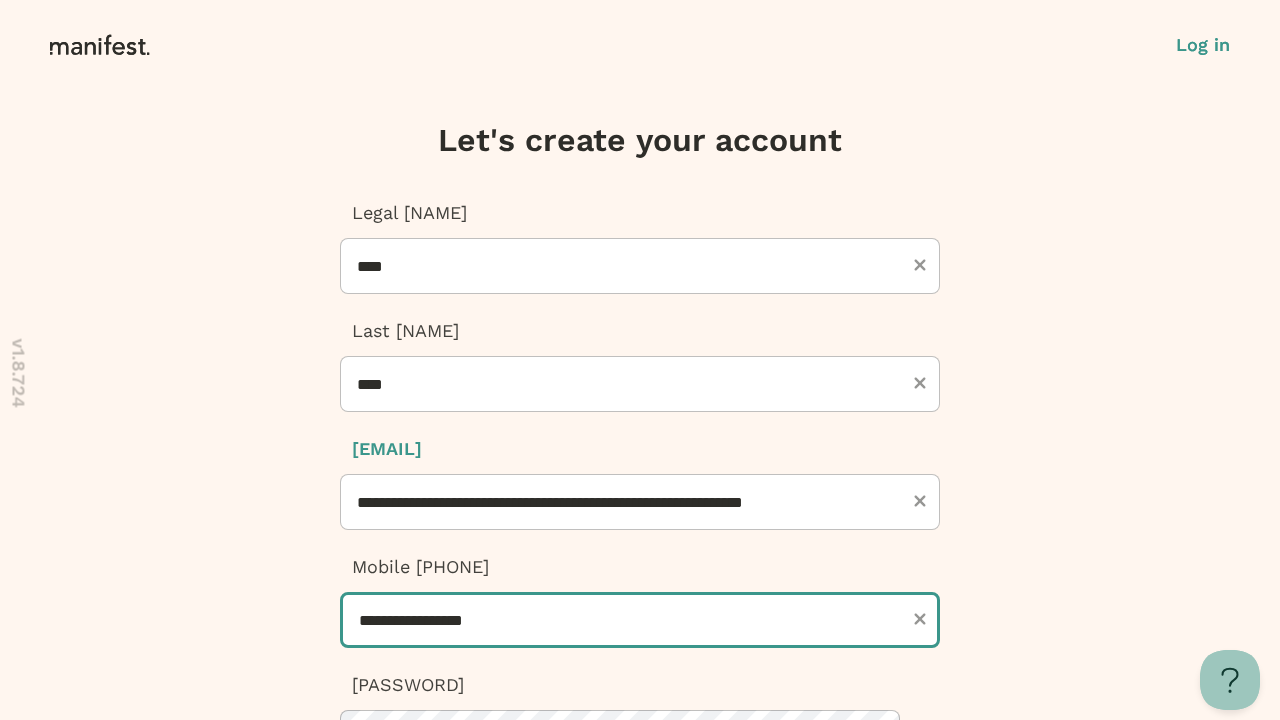 click on "**********" at bounding box center [640, 620] 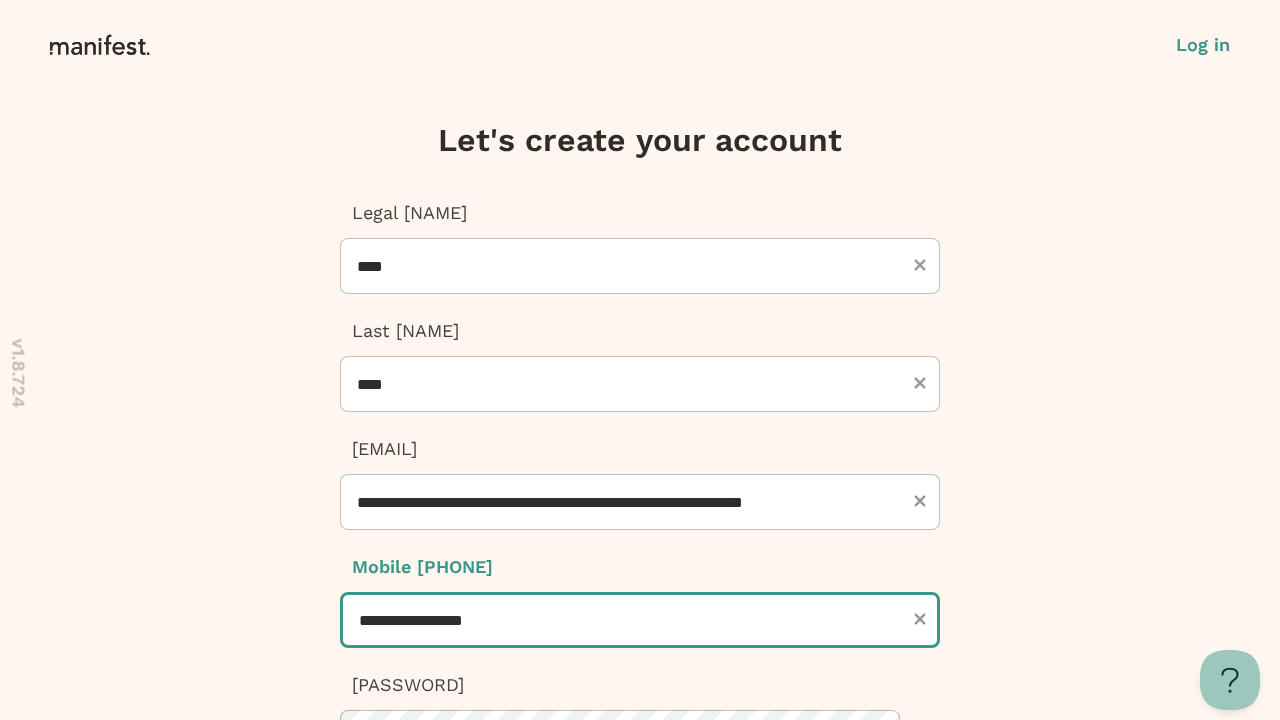 scroll, scrollTop: 0, scrollLeft: 0, axis: both 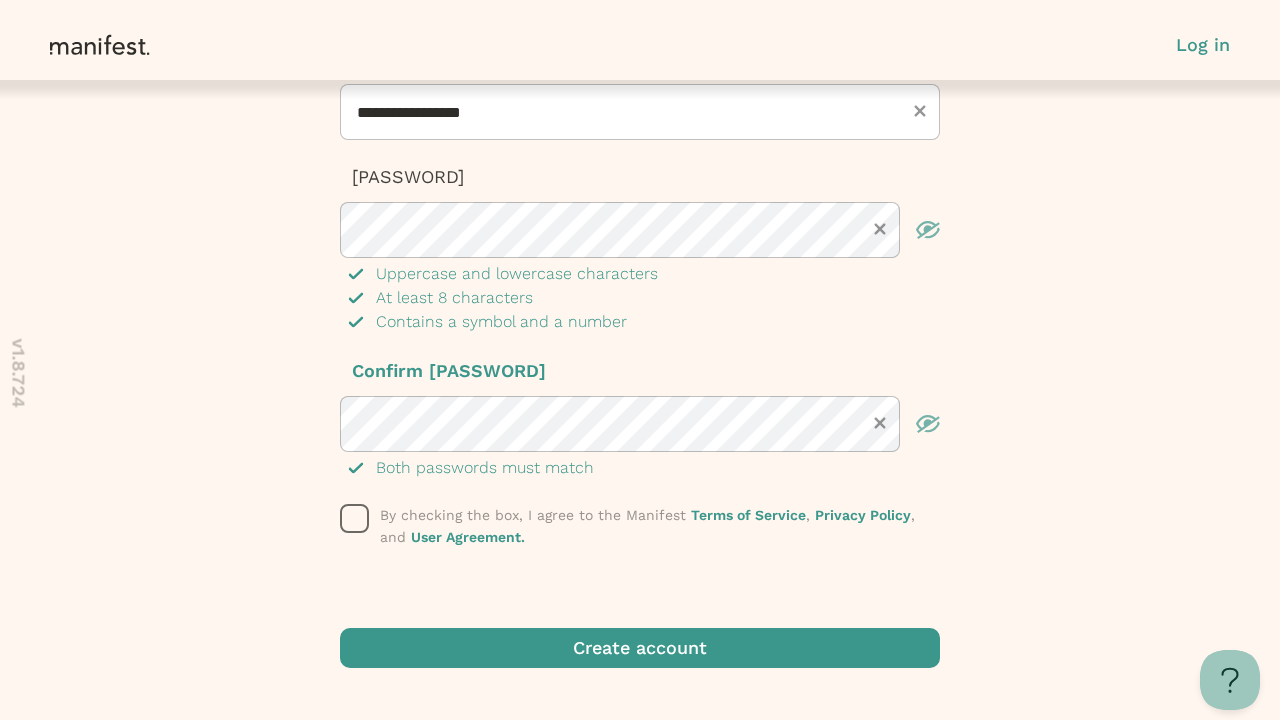 click at bounding box center [355, 519] 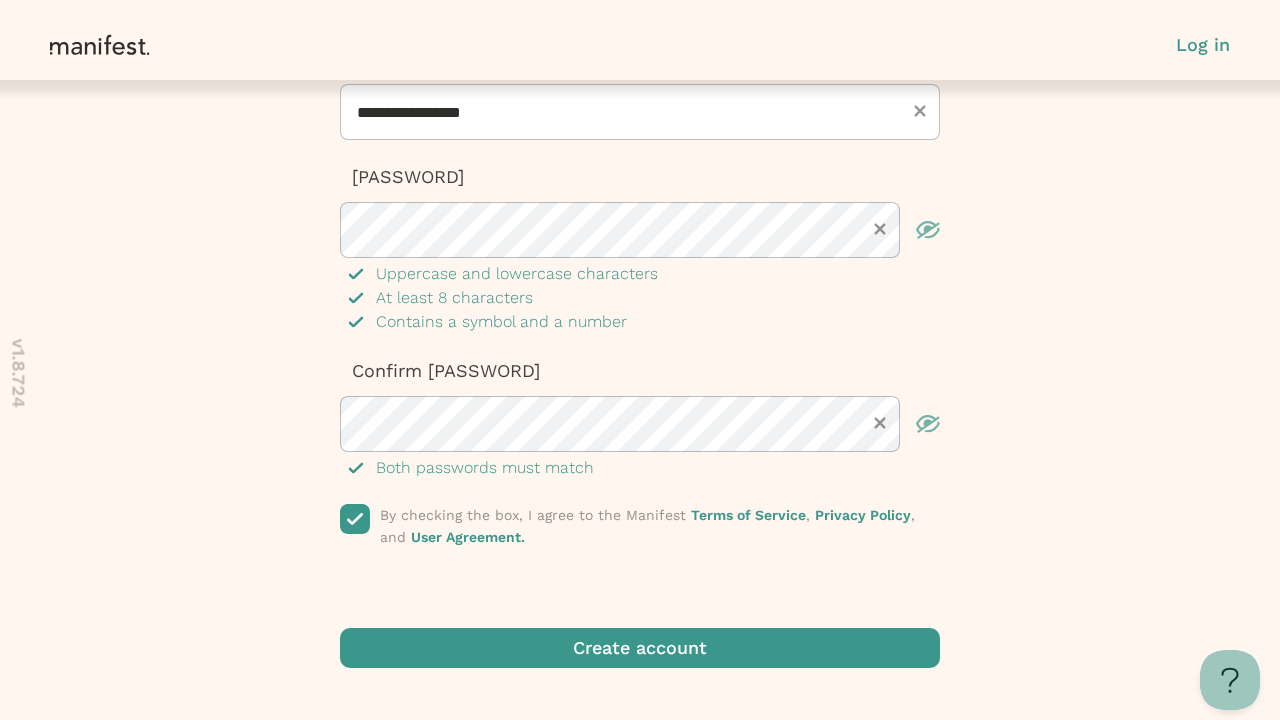 click at bounding box center [640, 648] 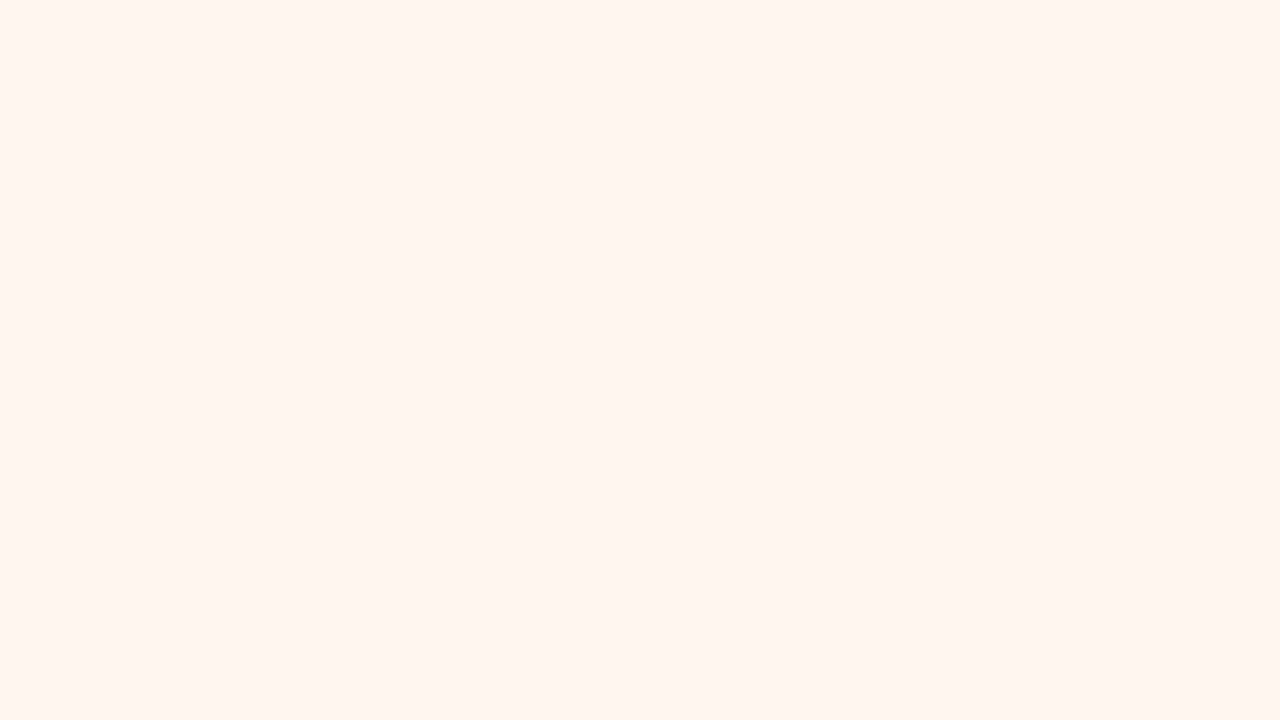 scroll, scrollTop: 0, scrollLeft: 0, axis: both 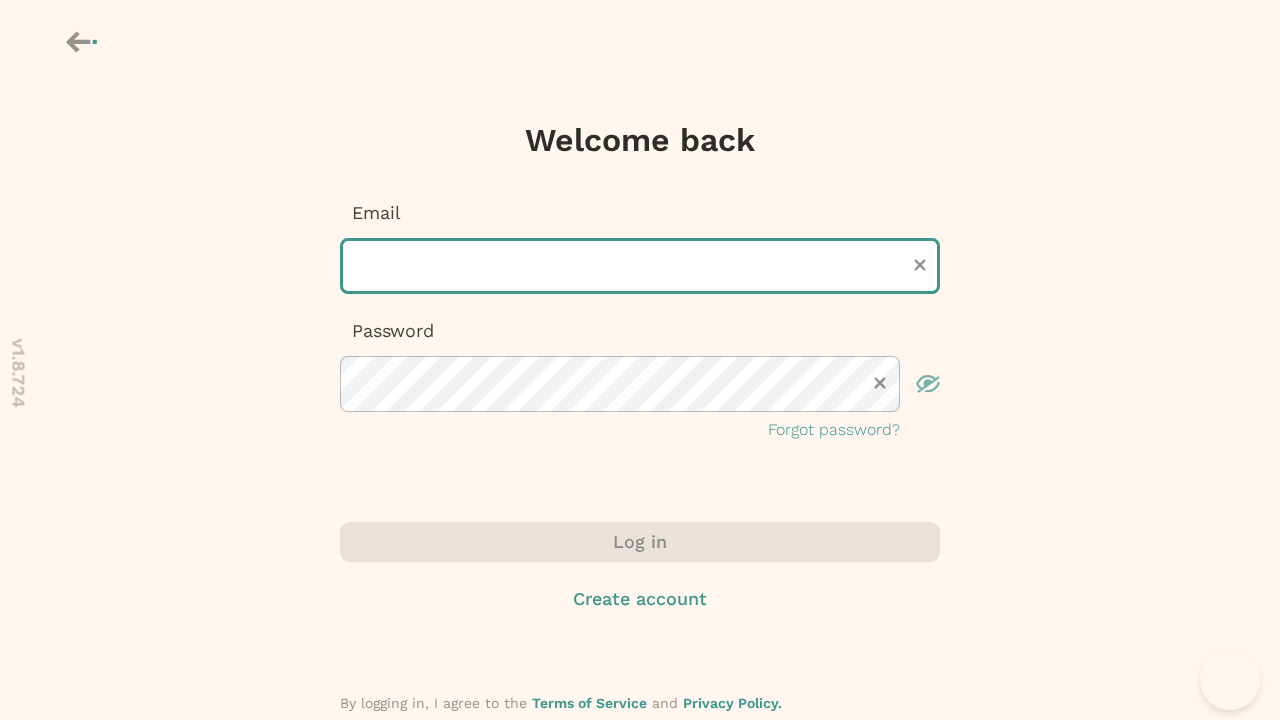 click at bounding box center [640, 266] 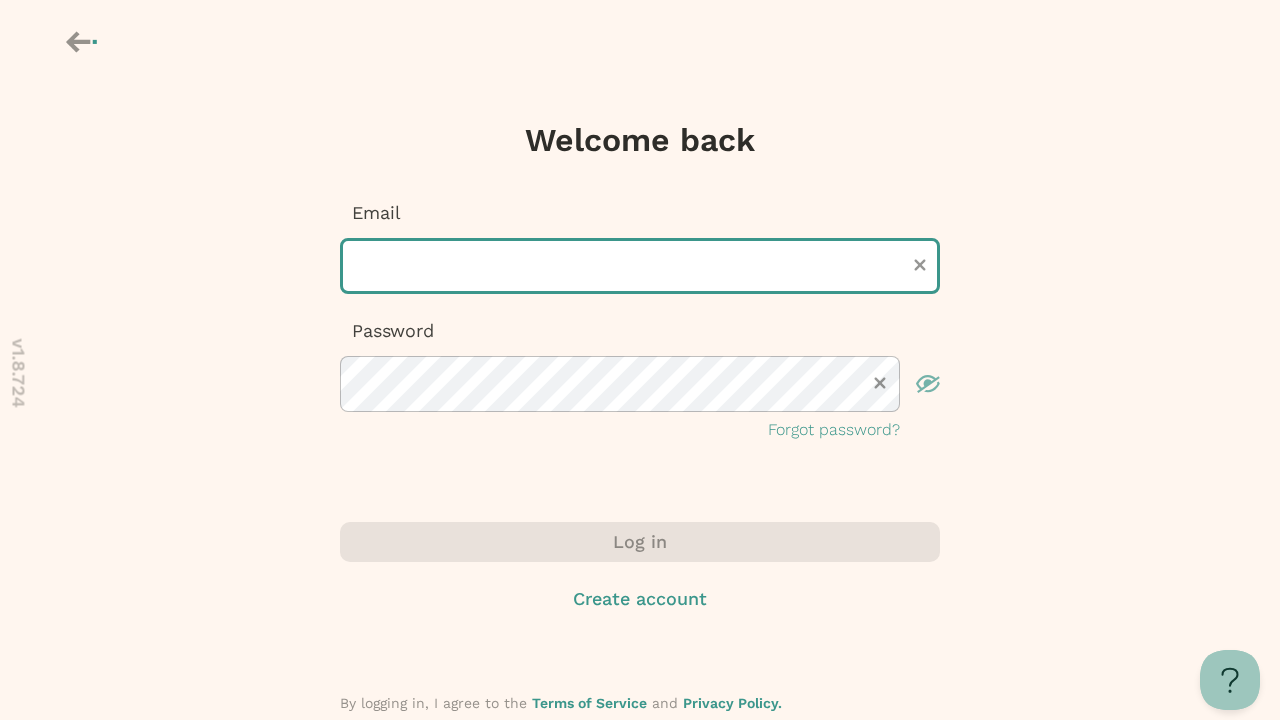 scroll, scrollTop: 0, scrollLeft: 0, axis: both 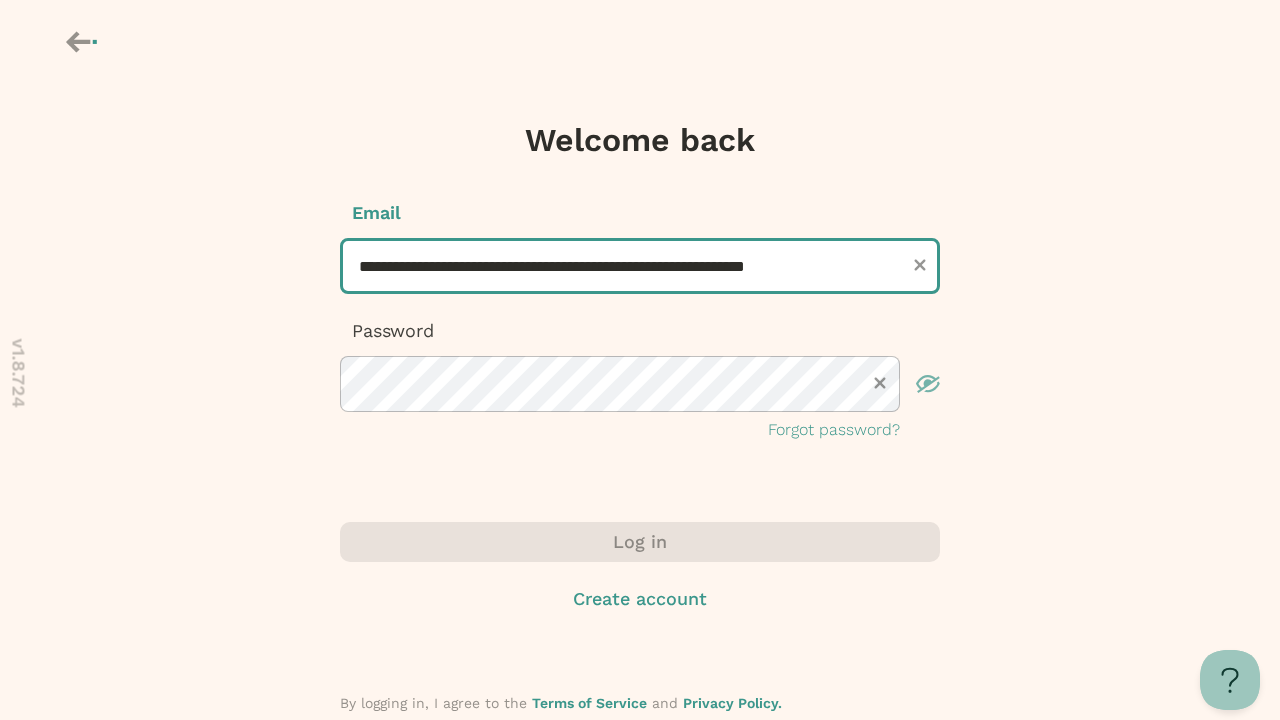type on "**********" 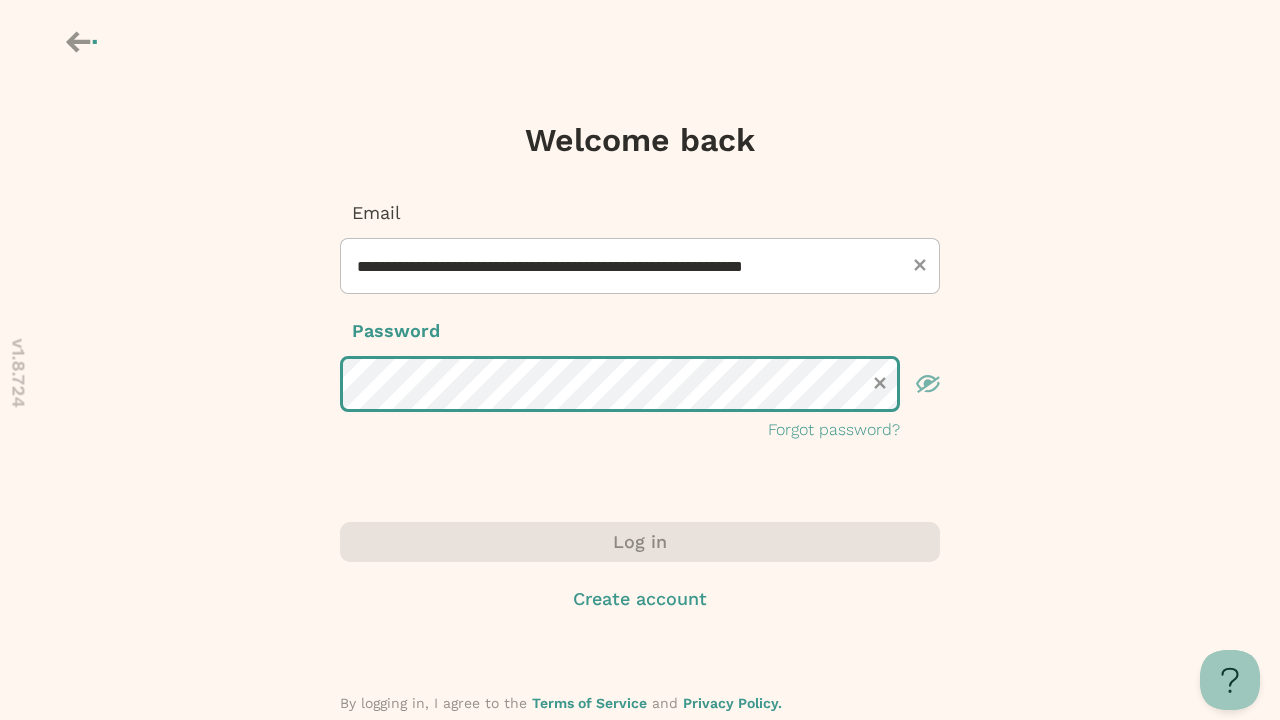 scroll, scrollTop: 0, scrollLeft: 0, axis: both 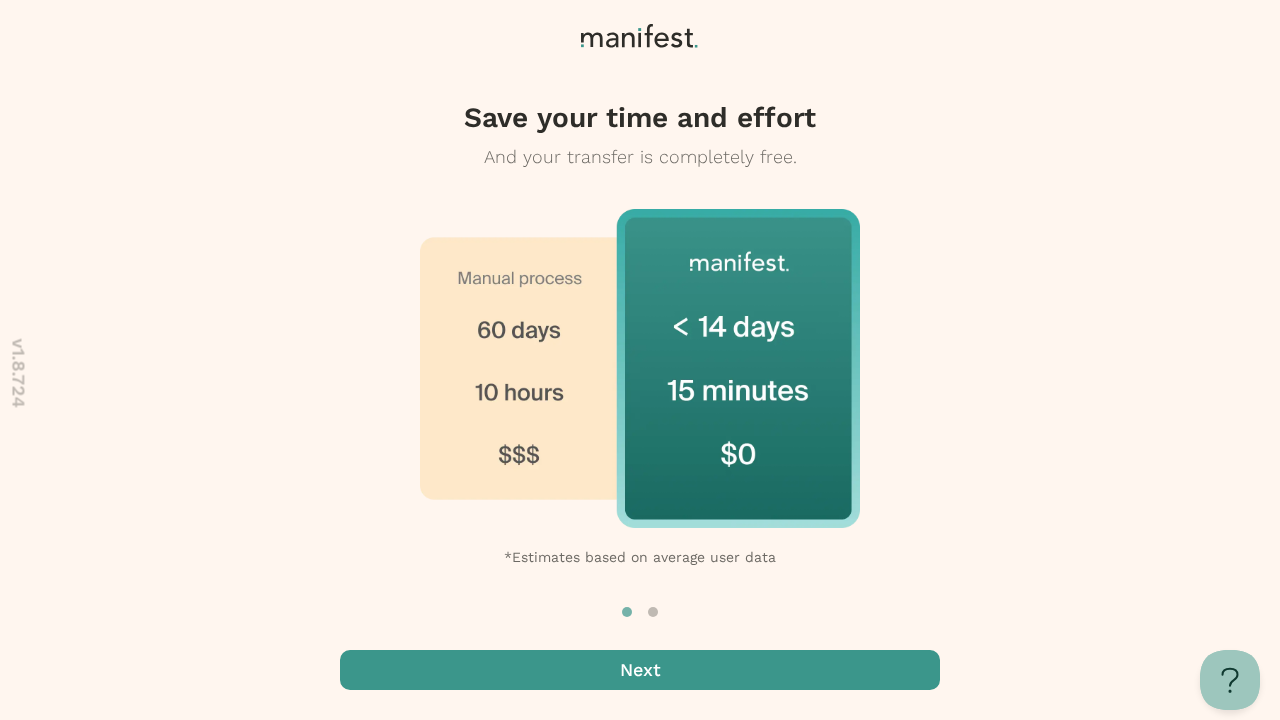 click at bounding box center [640, 670] 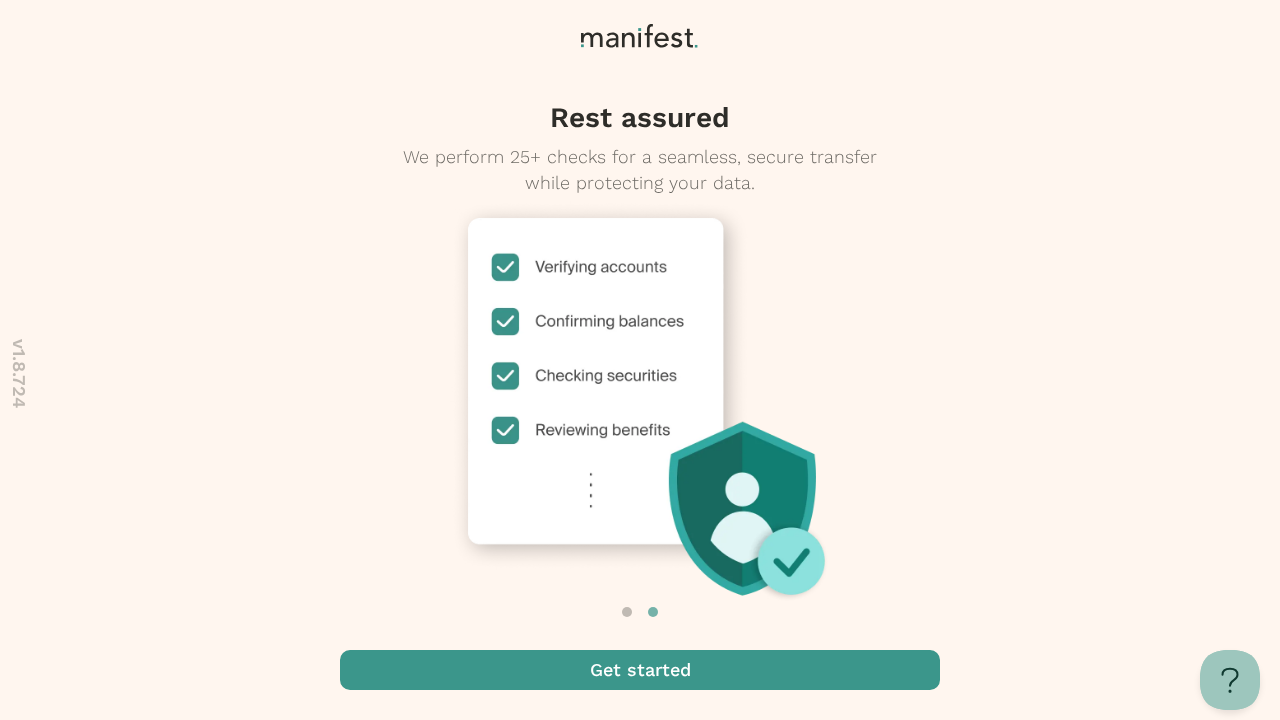 click at bounding box center (640, 670) 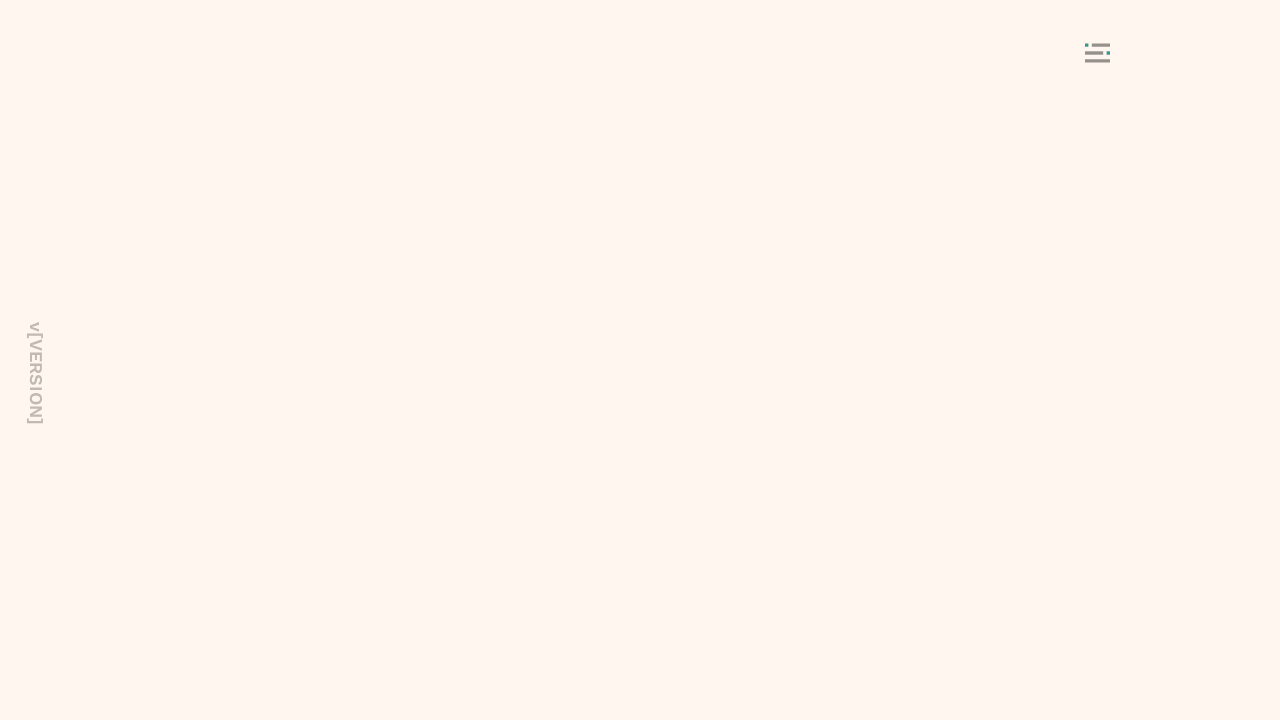 scroll, scrollTop: 0, scrollLeft: 0, axis: both 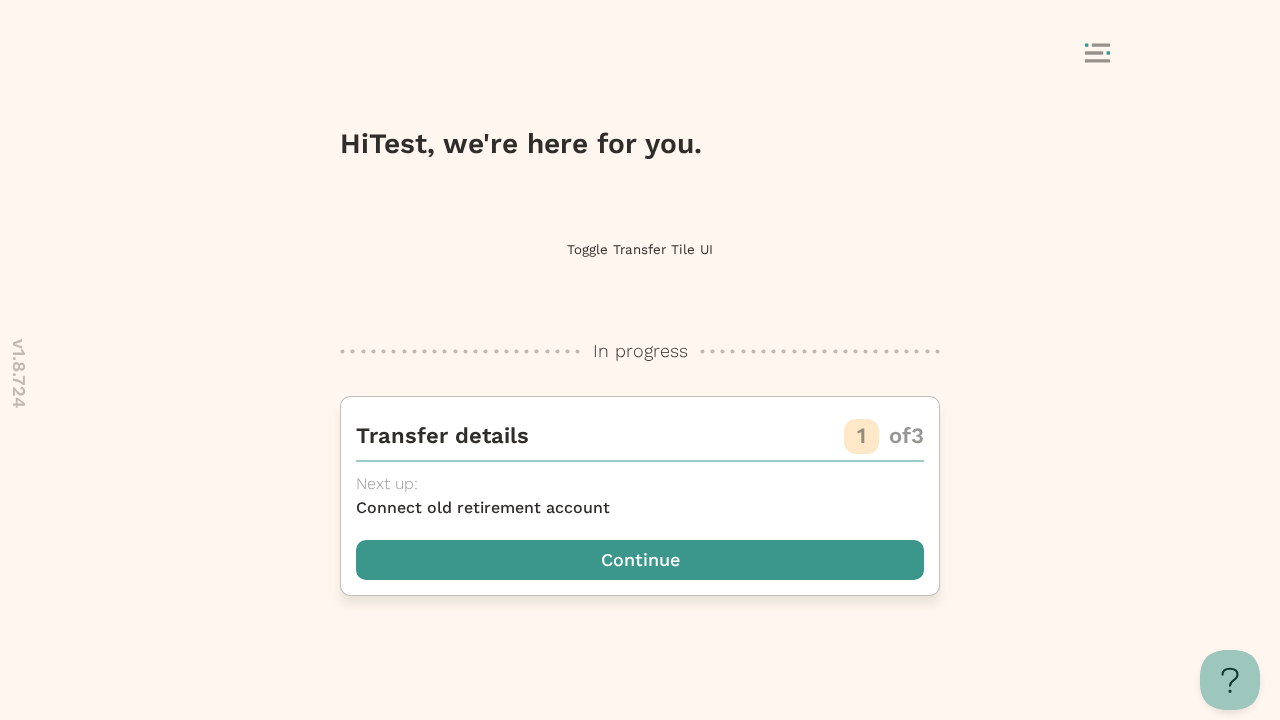 click at bounding box center [640, 560] 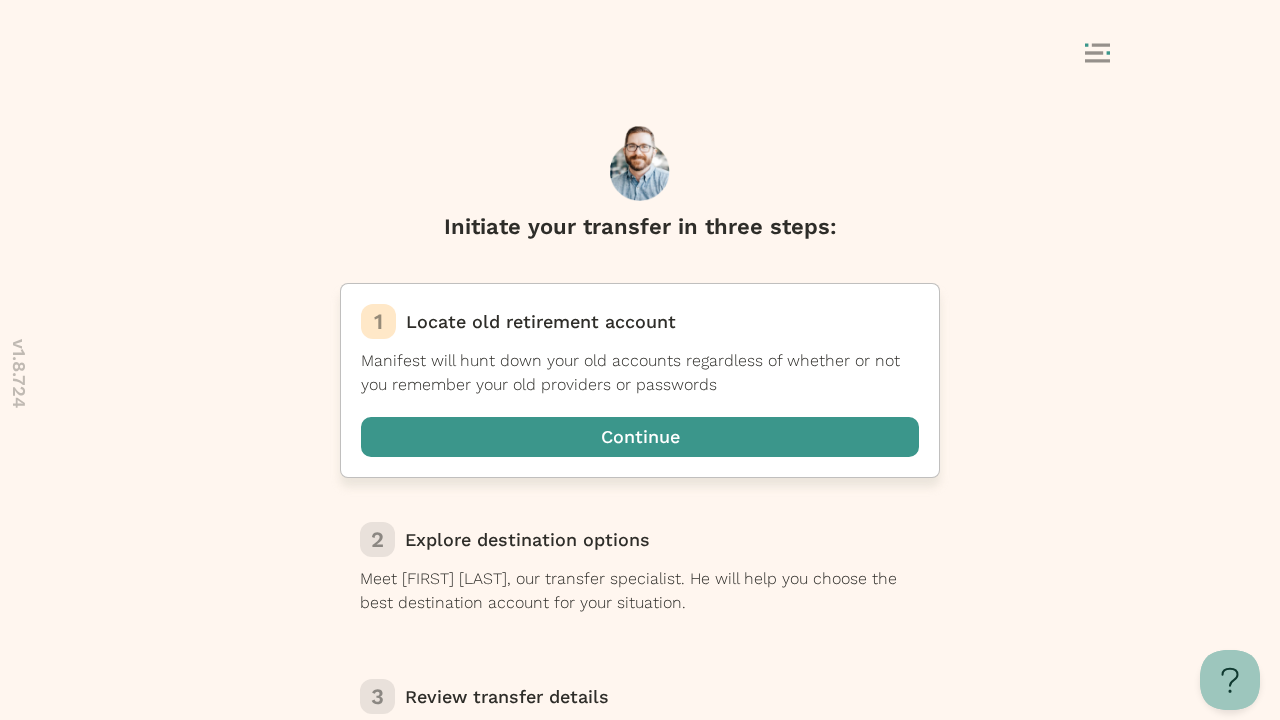 click at bounding box center [640, 437] 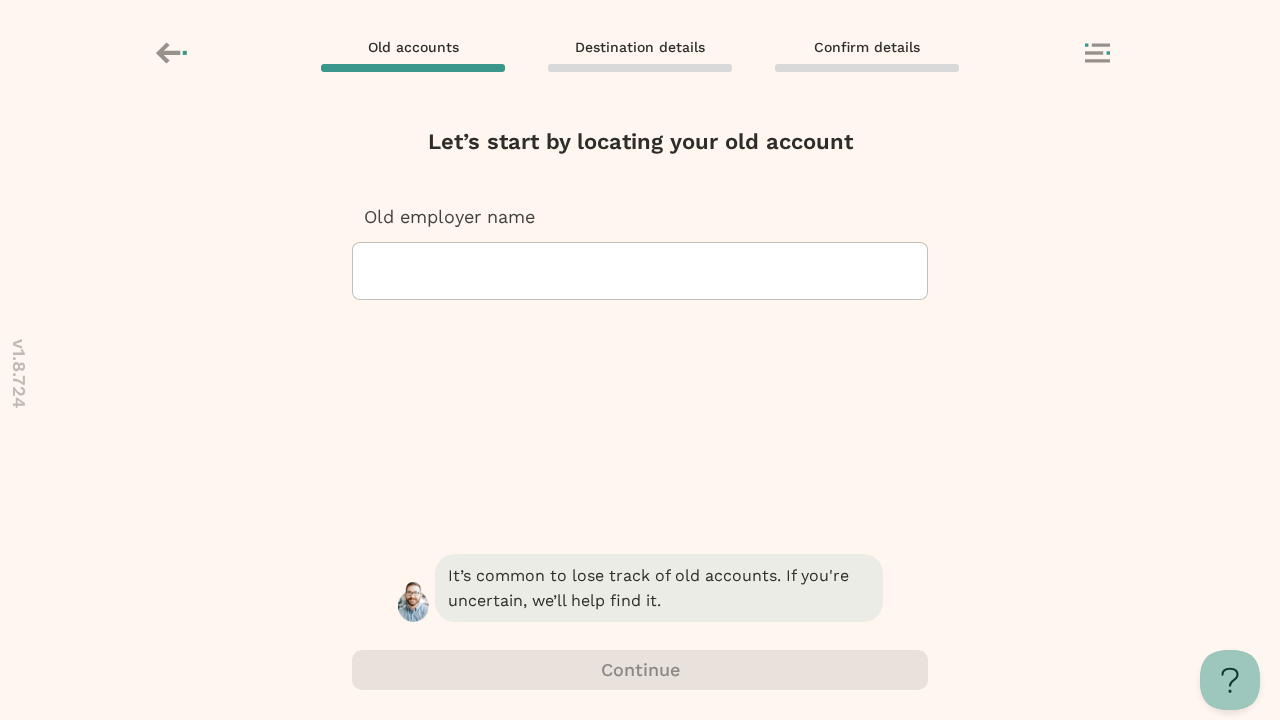 scroll, scrollTop: 0, scrollLeft: 0, axis: both 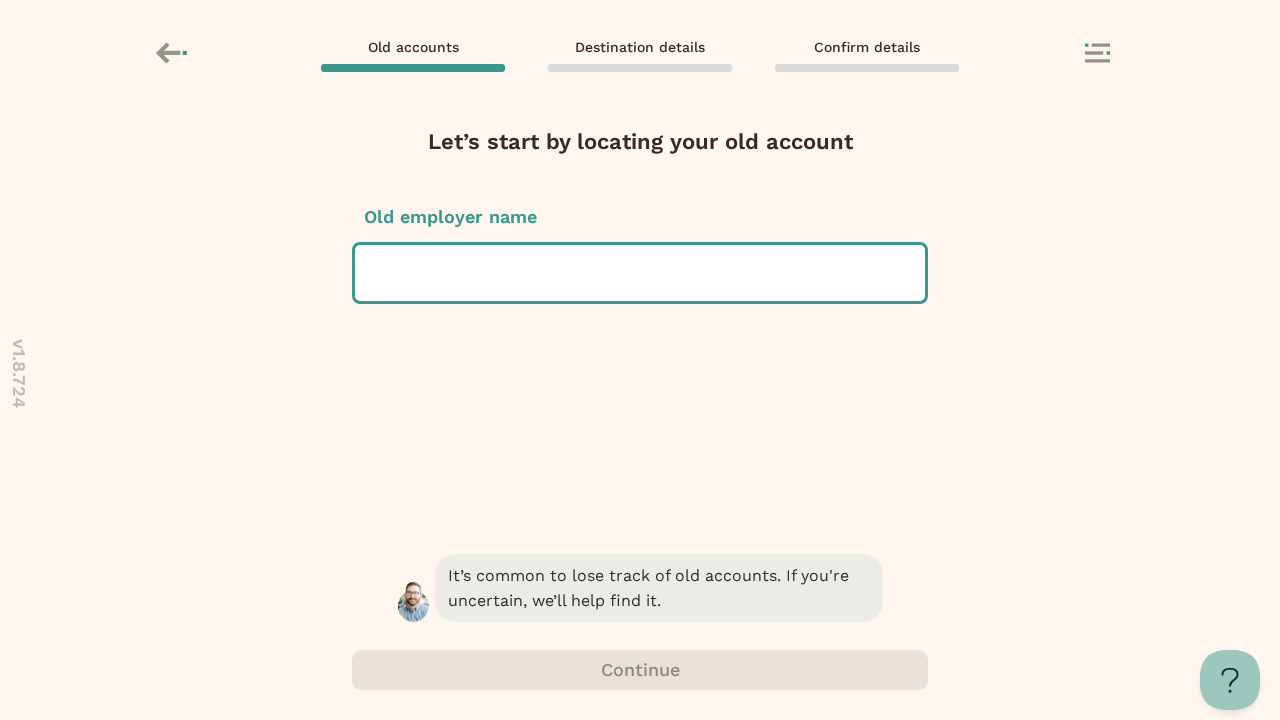 click at bounding box center (373, 273) 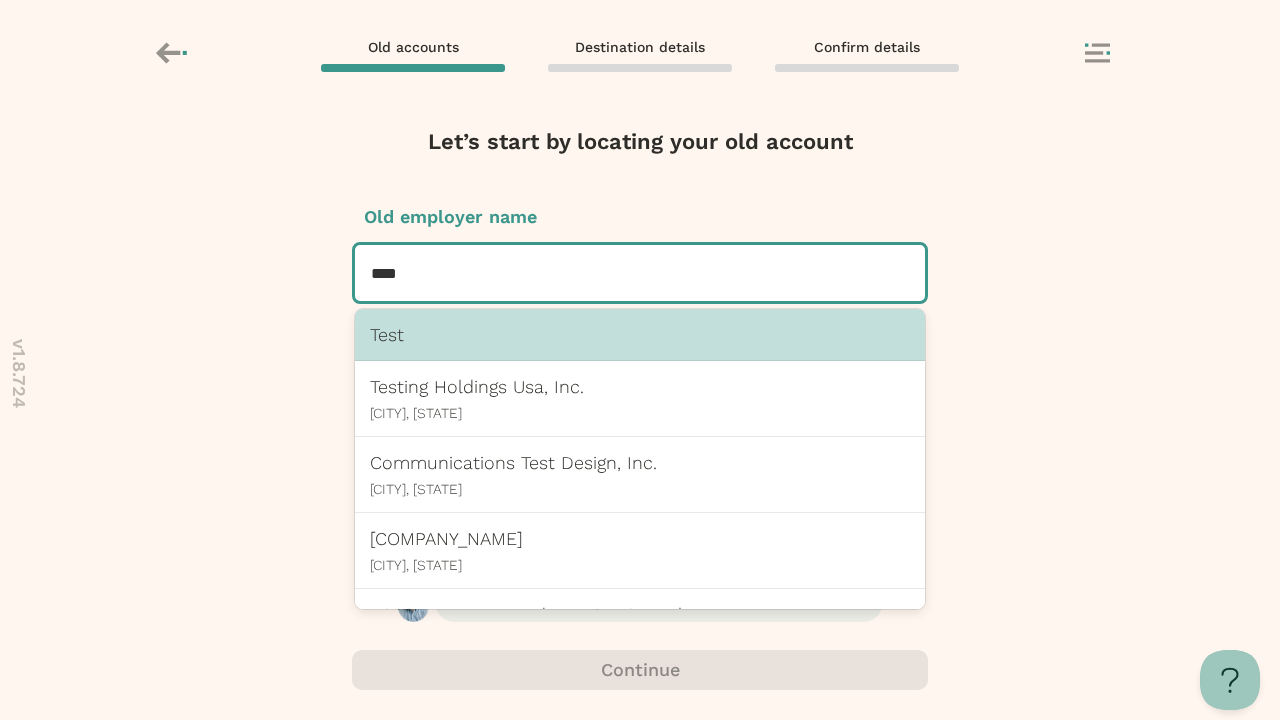 click on "Test" at bounding box center [640, 334] 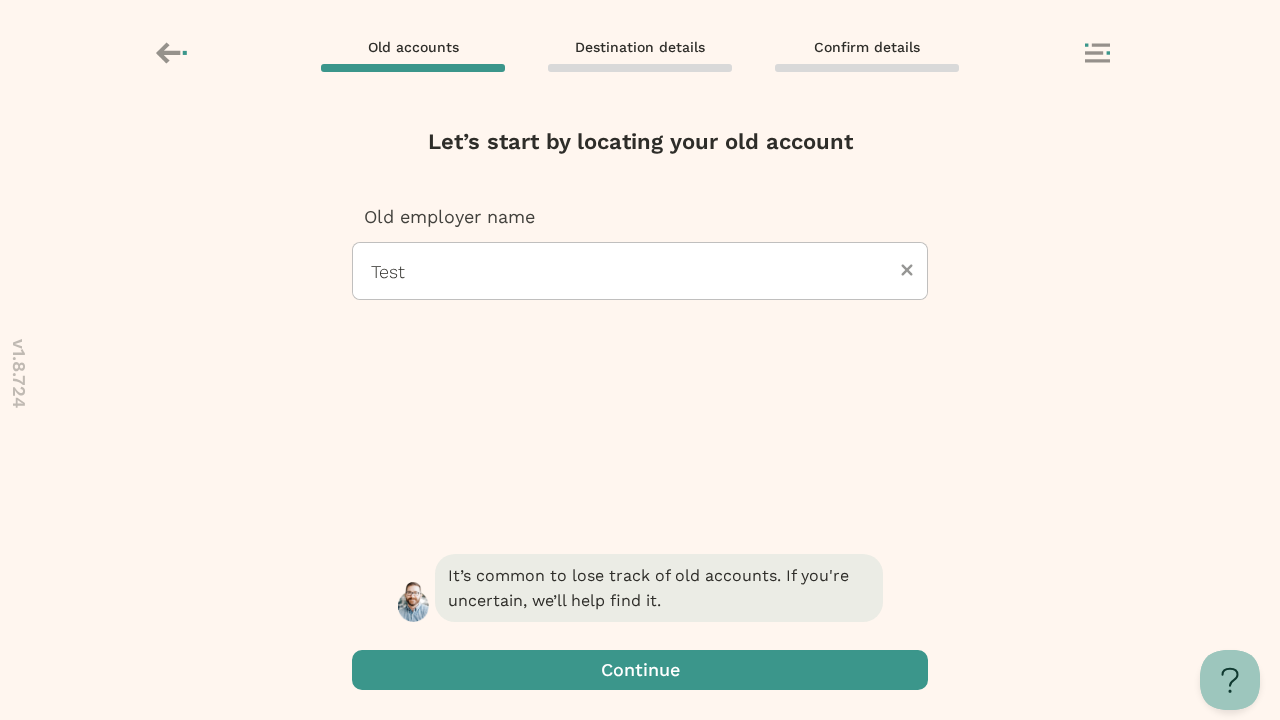 click at bounding box center [640, 670] 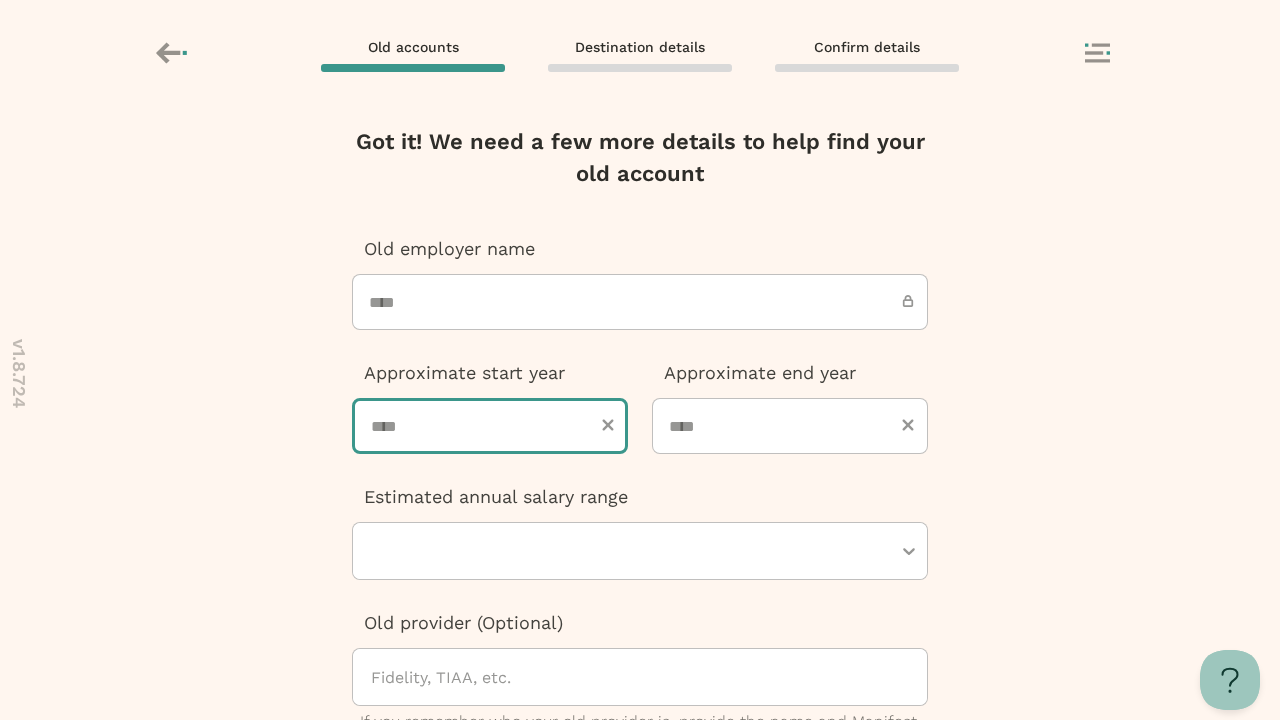 click at bounding box center (490, 426) 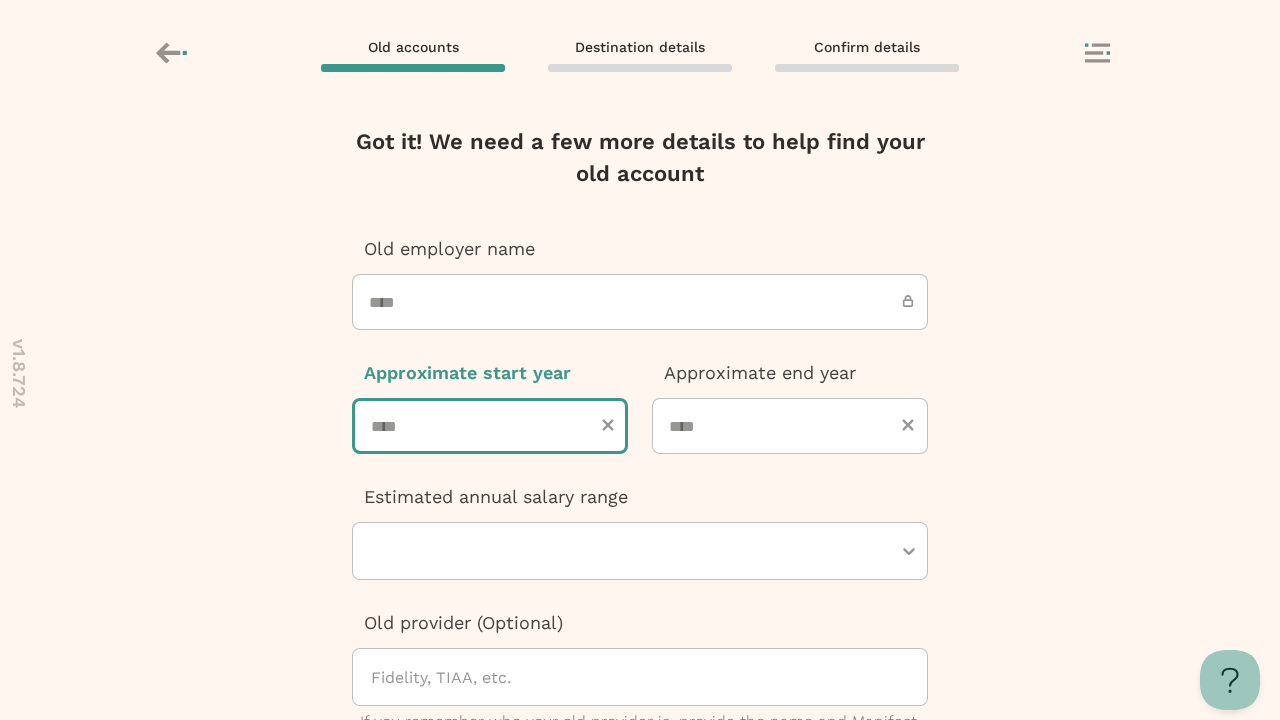 type on "****" 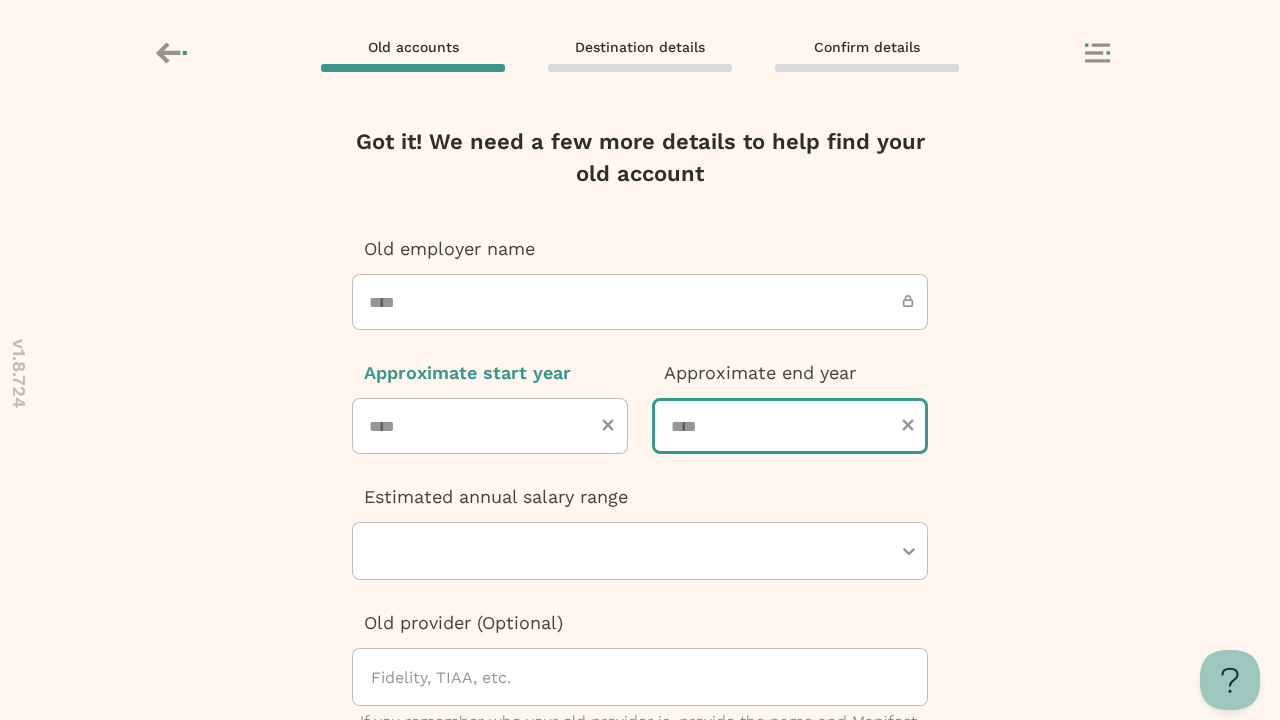 click at bounding box center (790, 426) 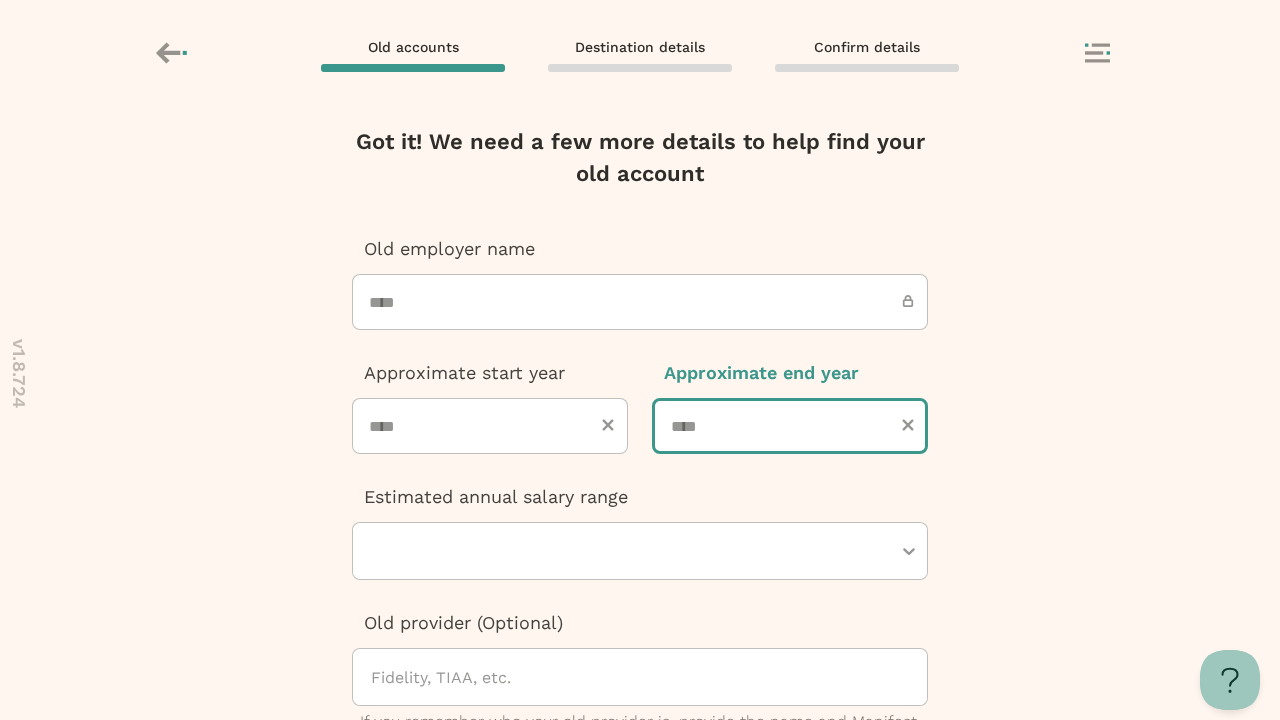 type on "****" 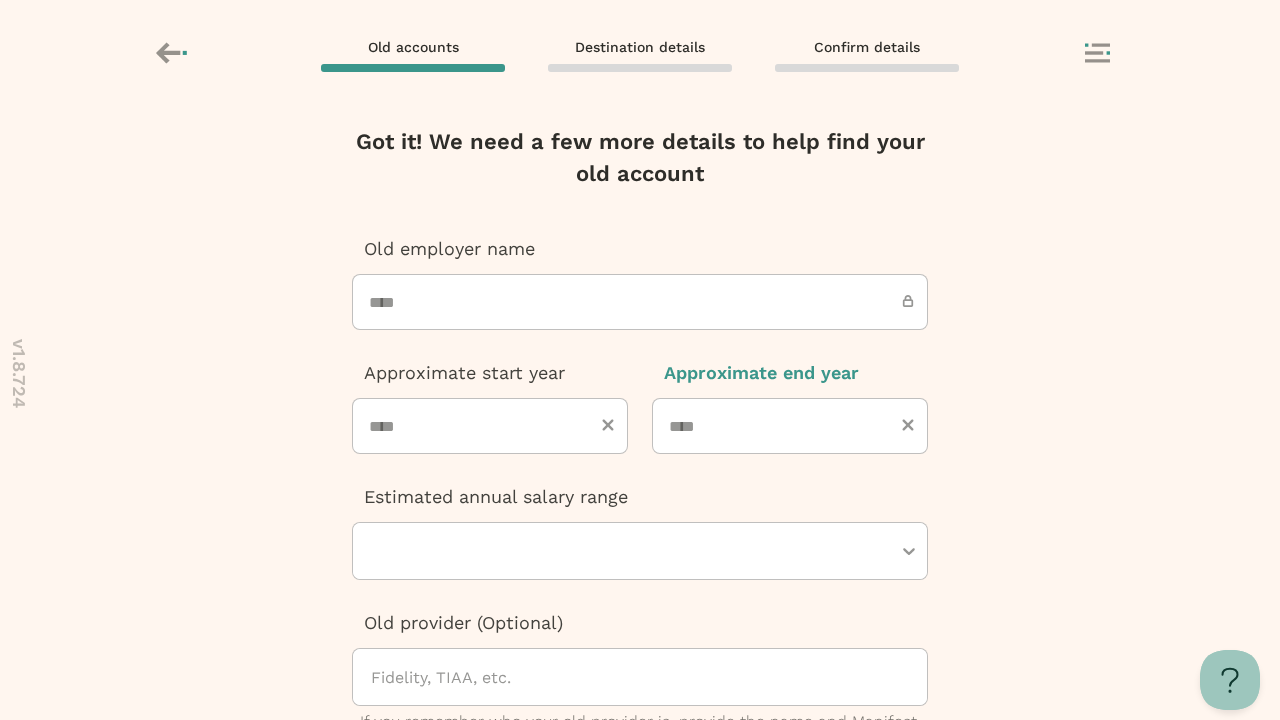 click at bounding box center (630, 551) 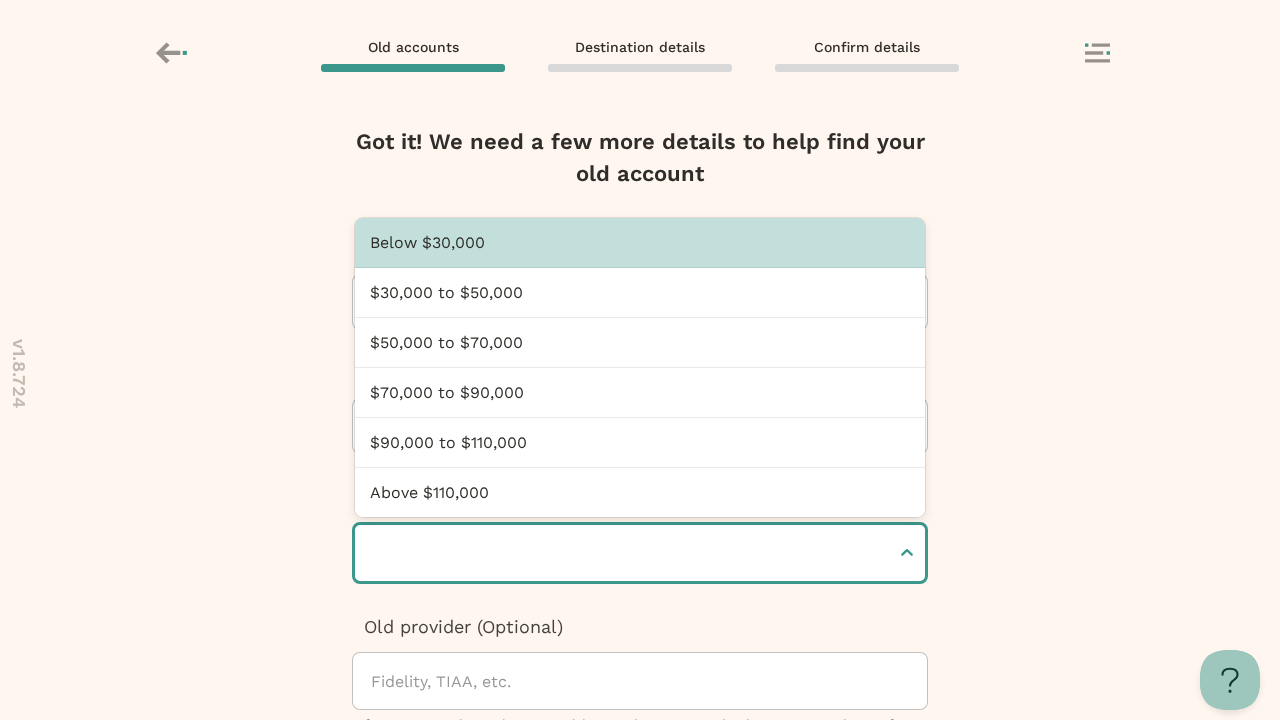 click at bounding box center (373, 553) 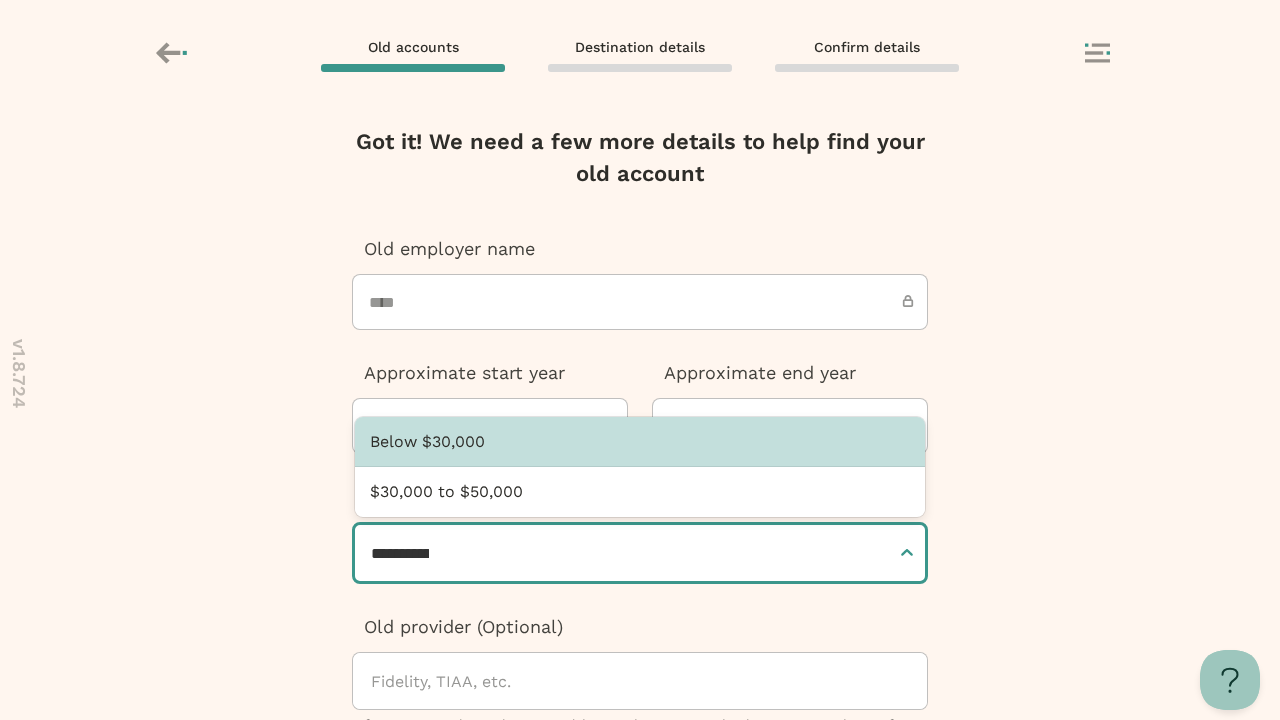 type on "**********" 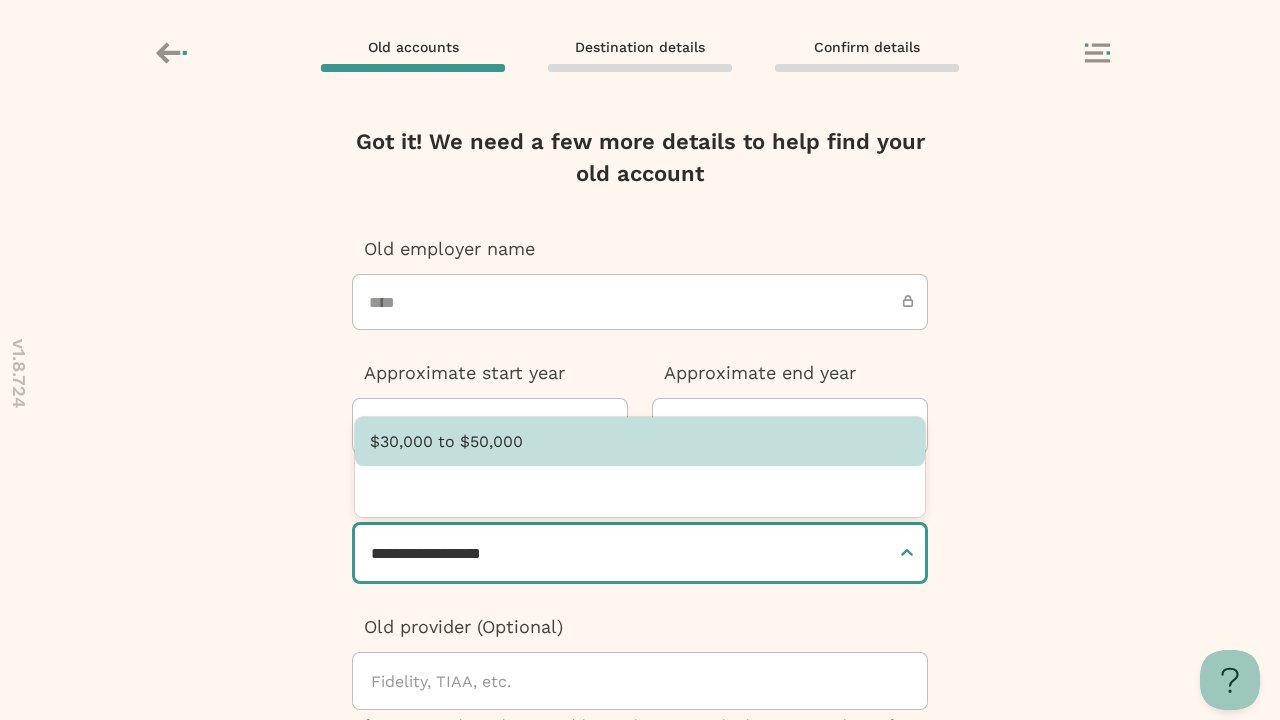 type 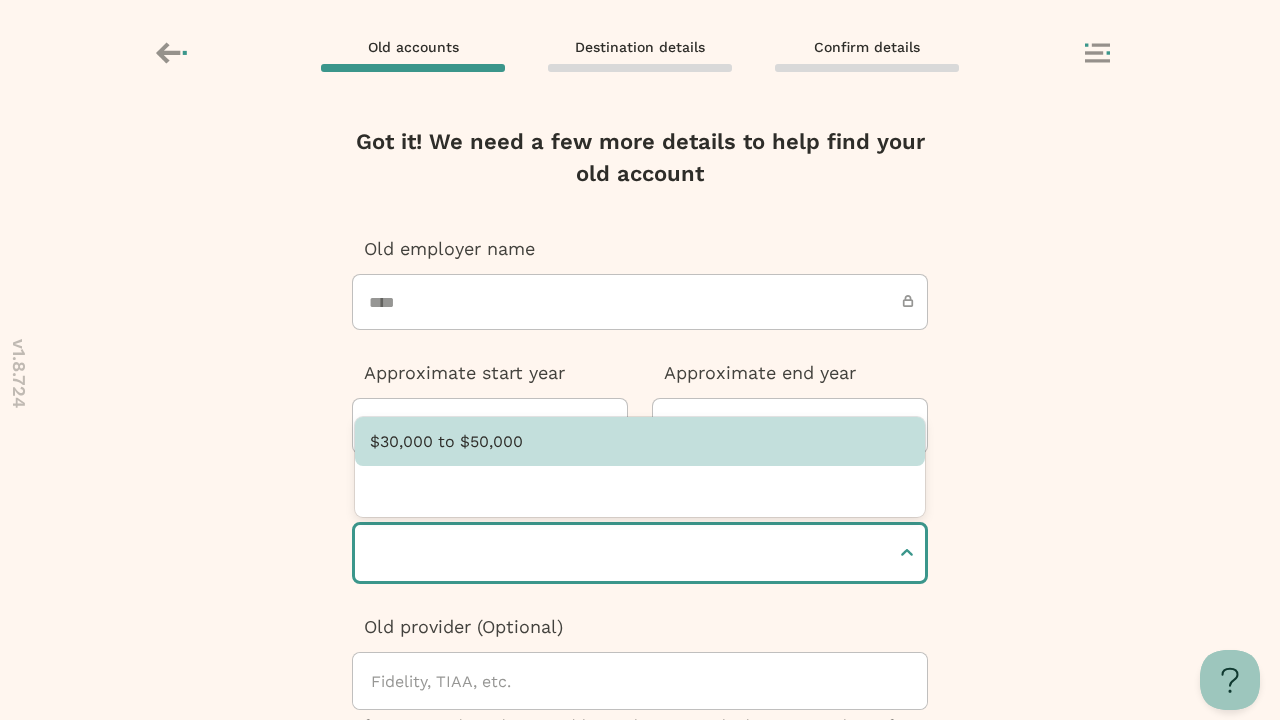 click at bounding box center (640, 990) 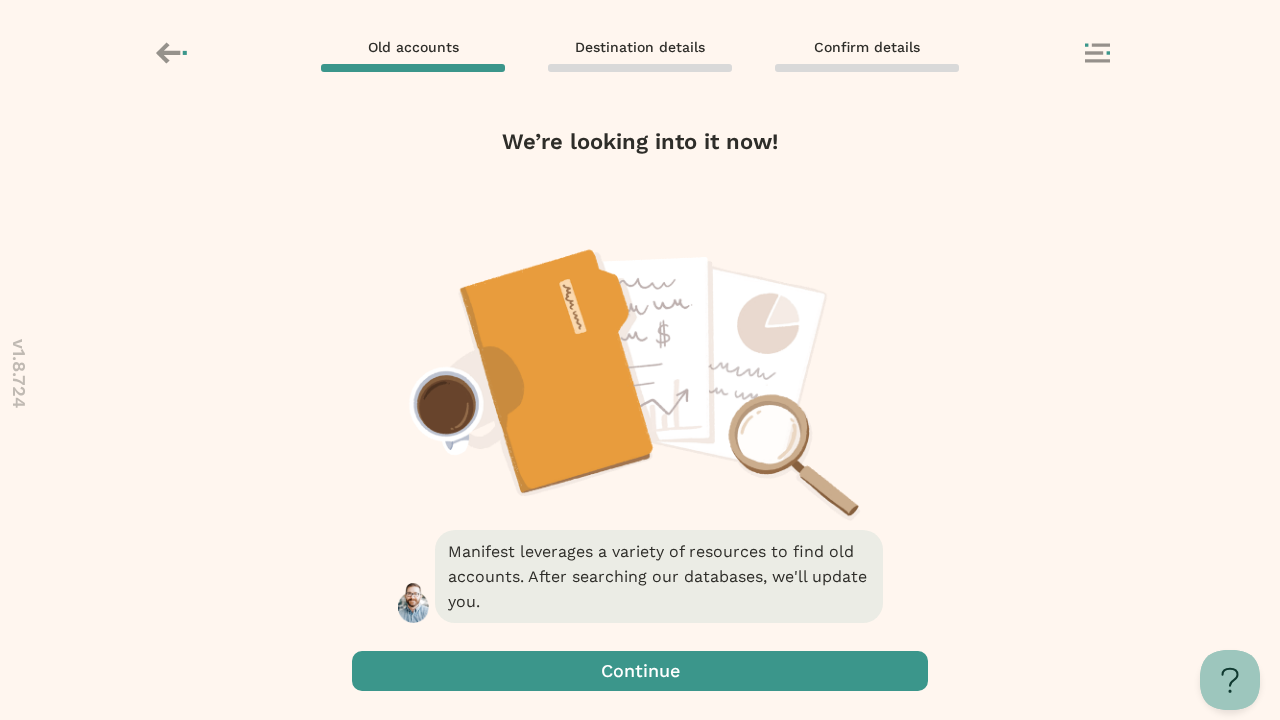 scroll, scrollTop: 0, scrollLeft: 0, axis: both 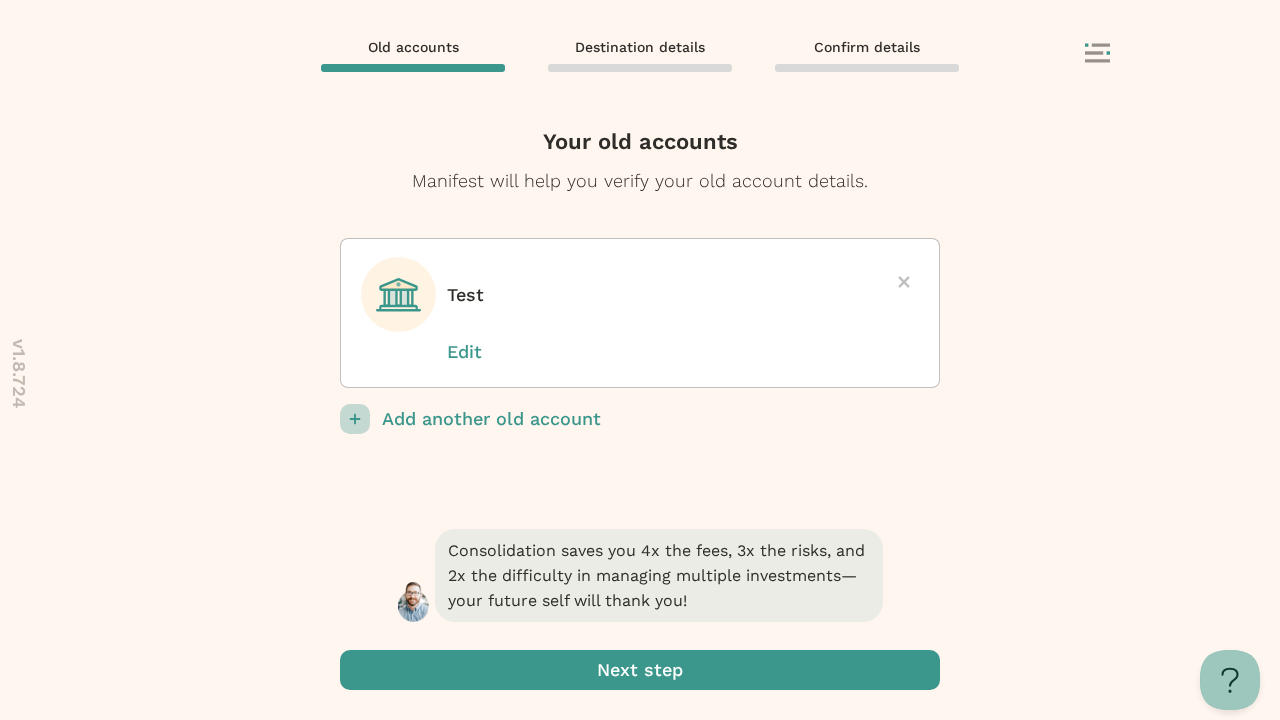 click at bounding box center (640, 670) 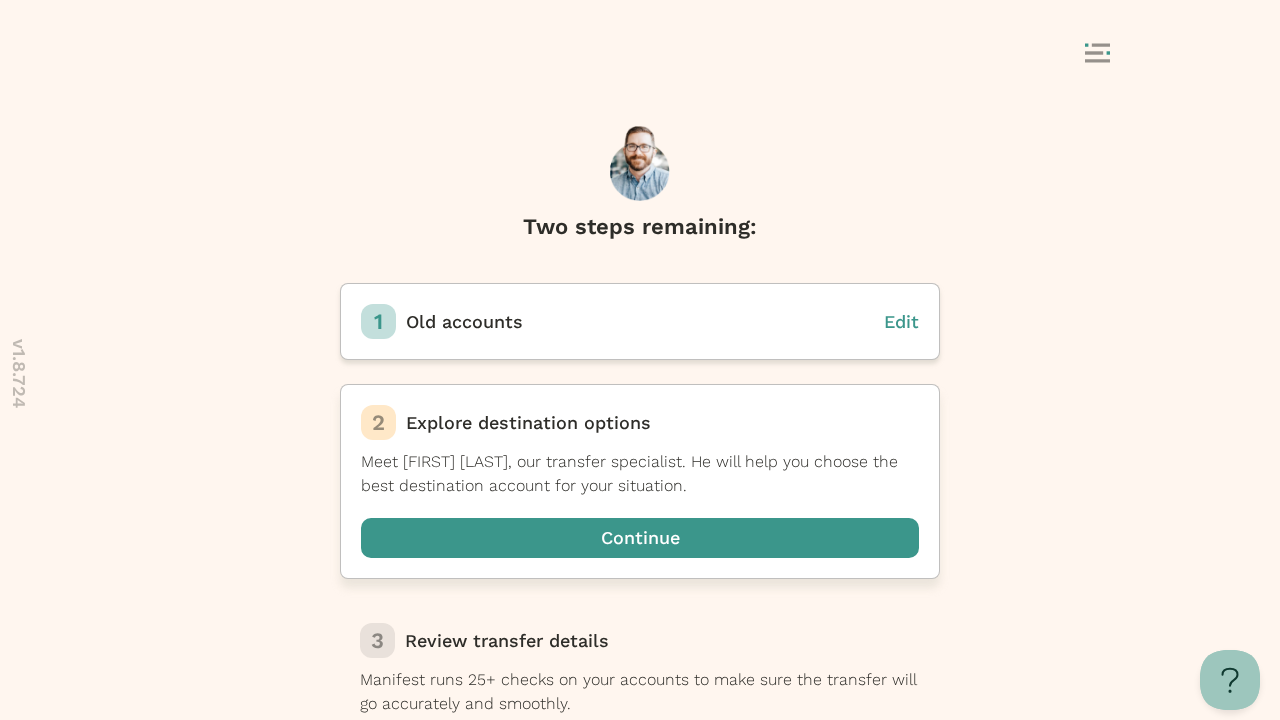 click at bounding box center (640, 538) 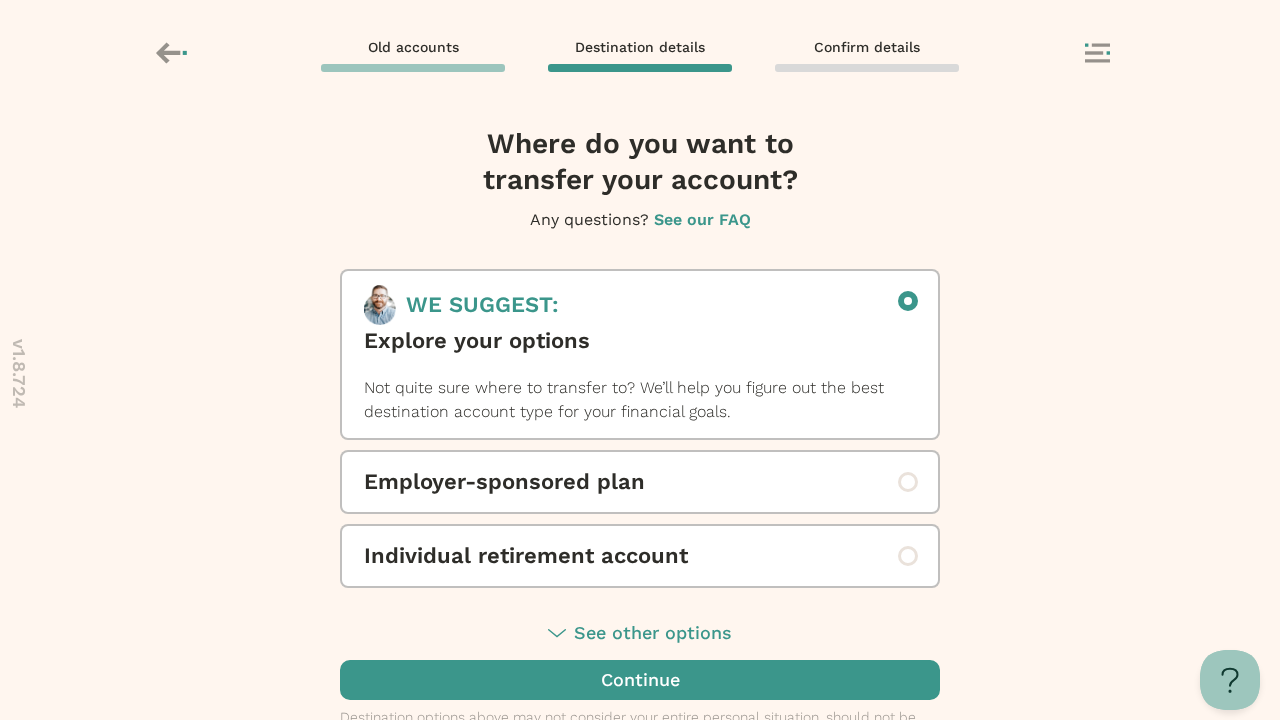 click on "Individual retirement account" at bounding box center [640, 556] 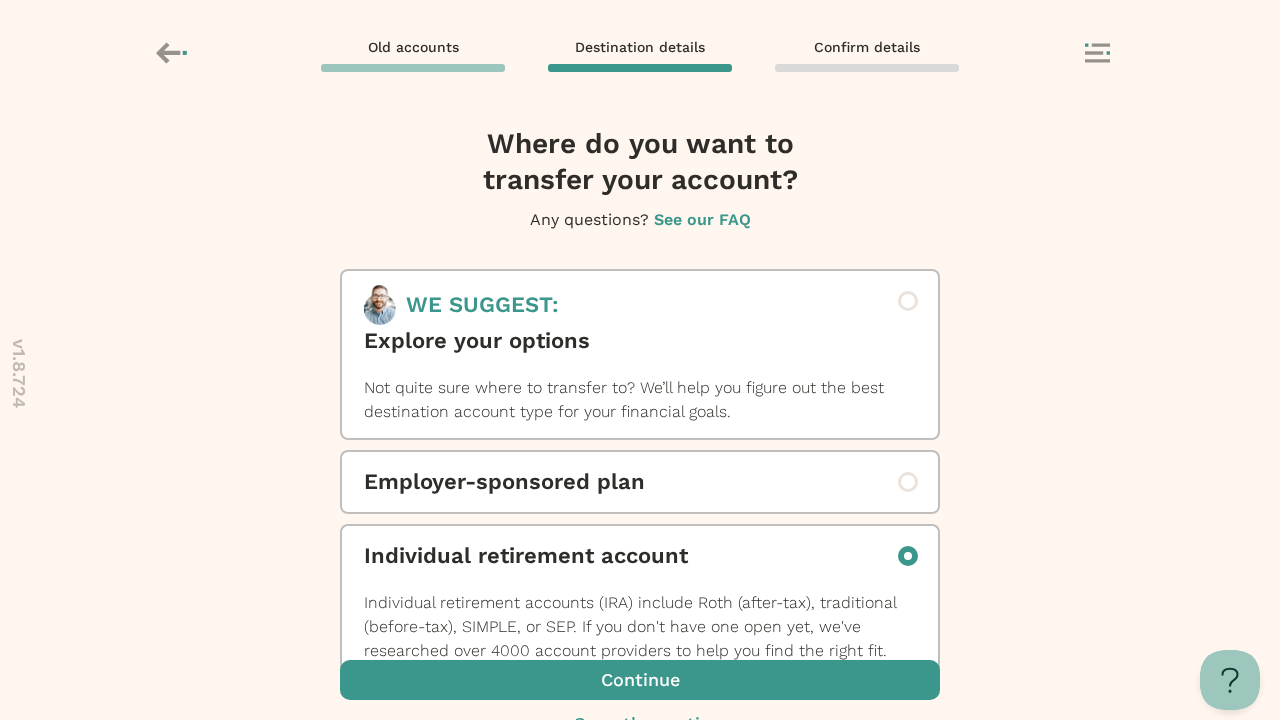 click at bounding box center [640, 680] 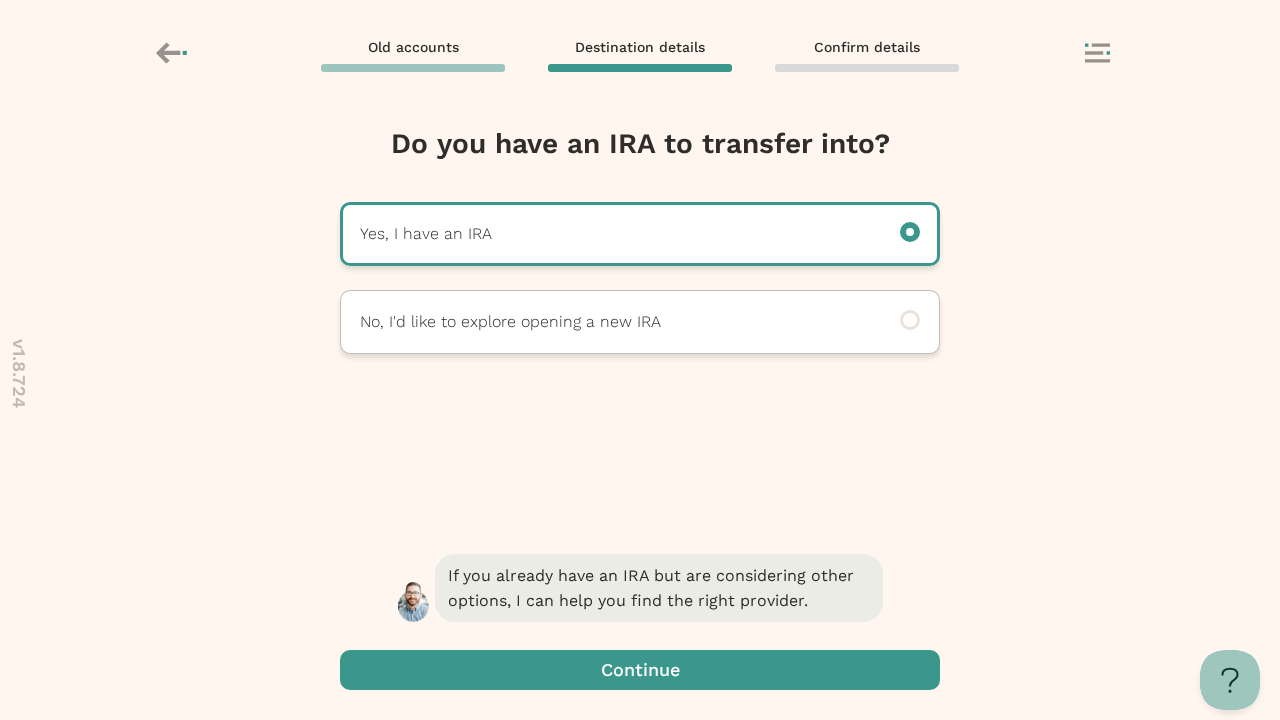 click at bounding box center (640, 670) 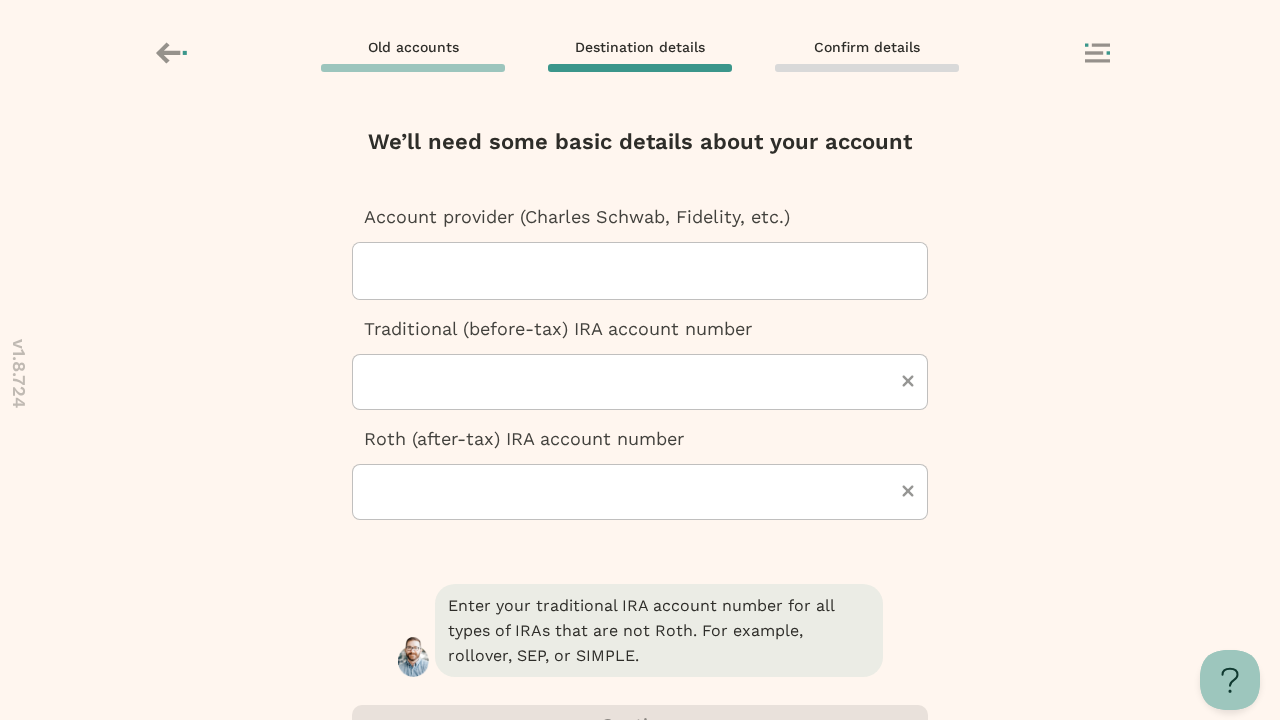 click at bounding box center [648, 271] 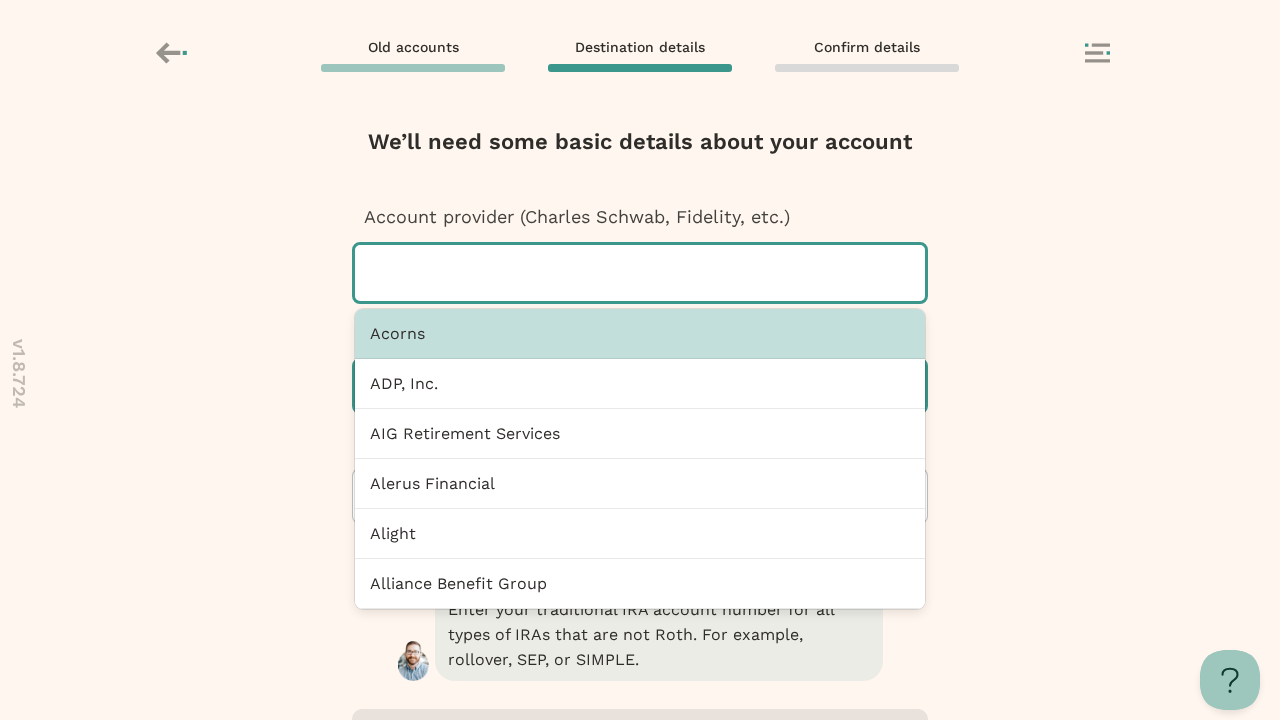 click at bounding box center (640, 386) 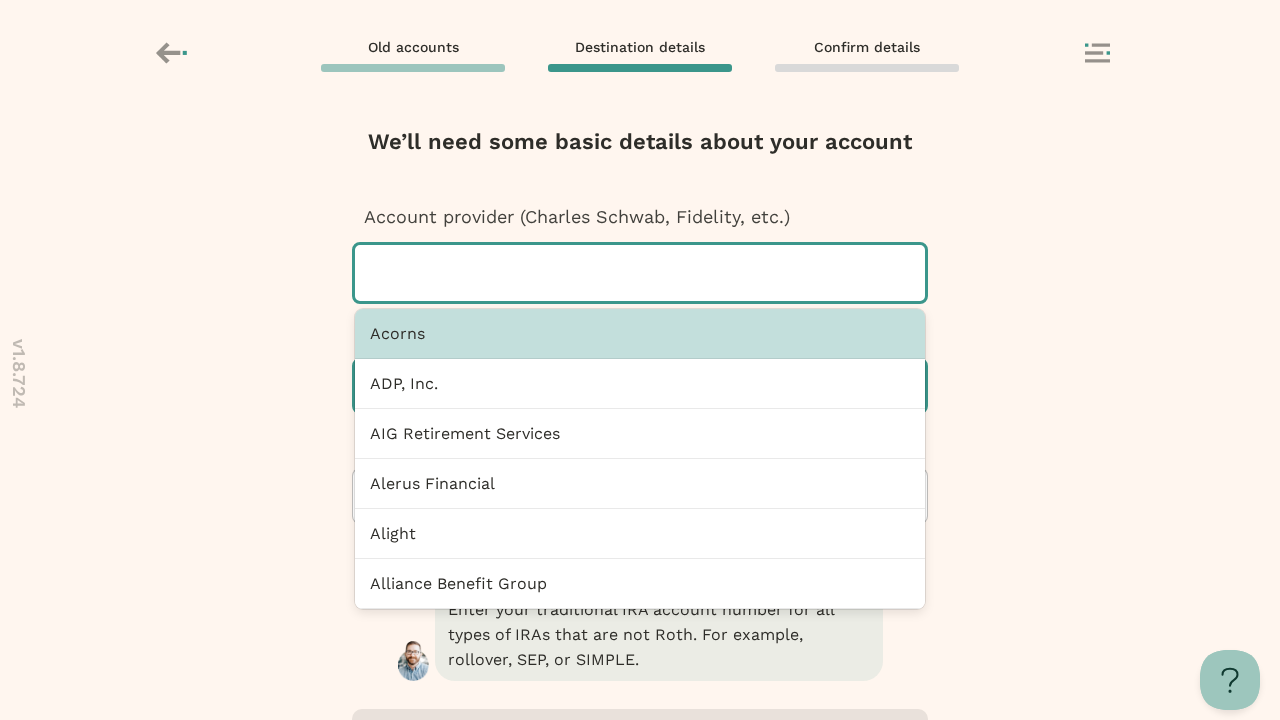 click at bounding box center (640, 386) 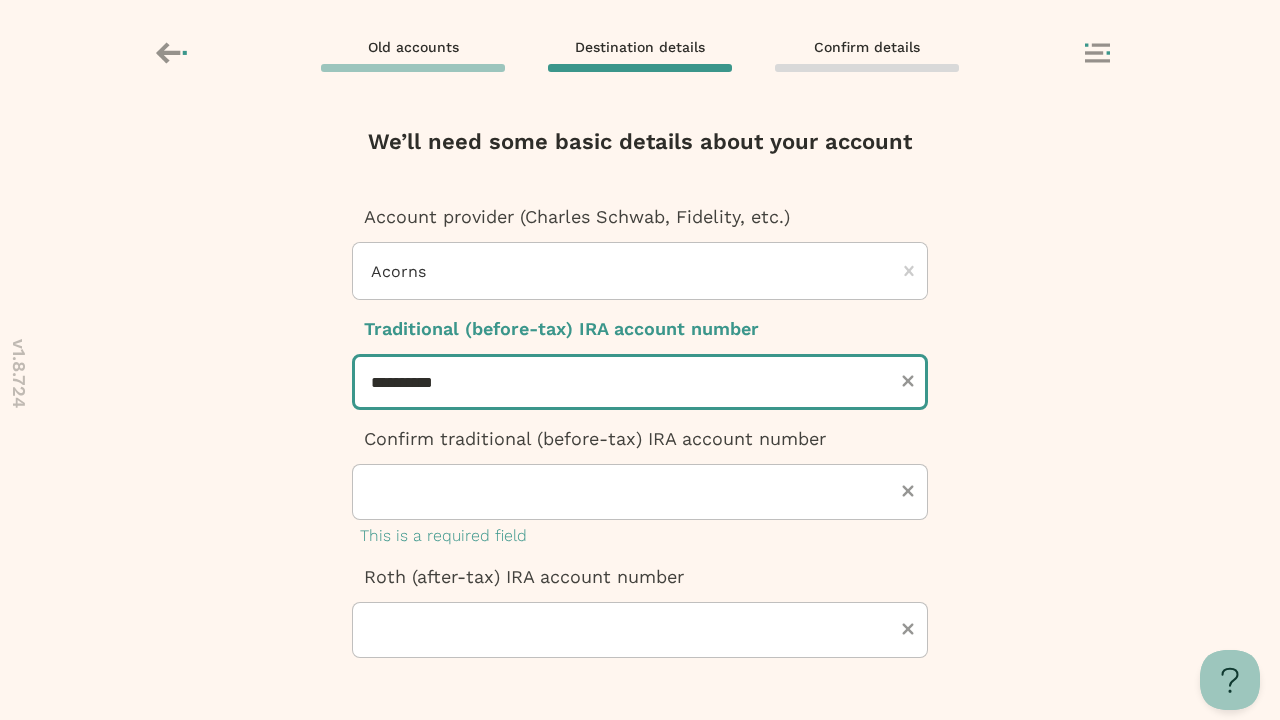 type on "**********" 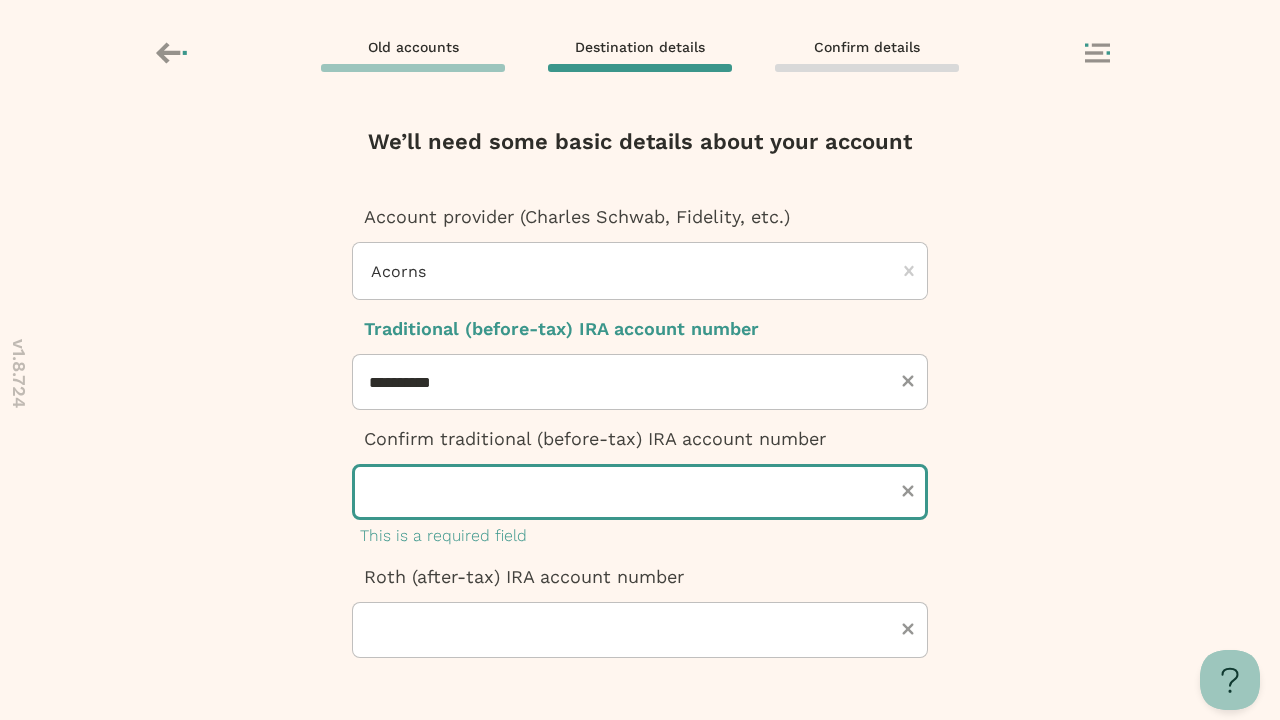 click at bounding box center (640, 492) 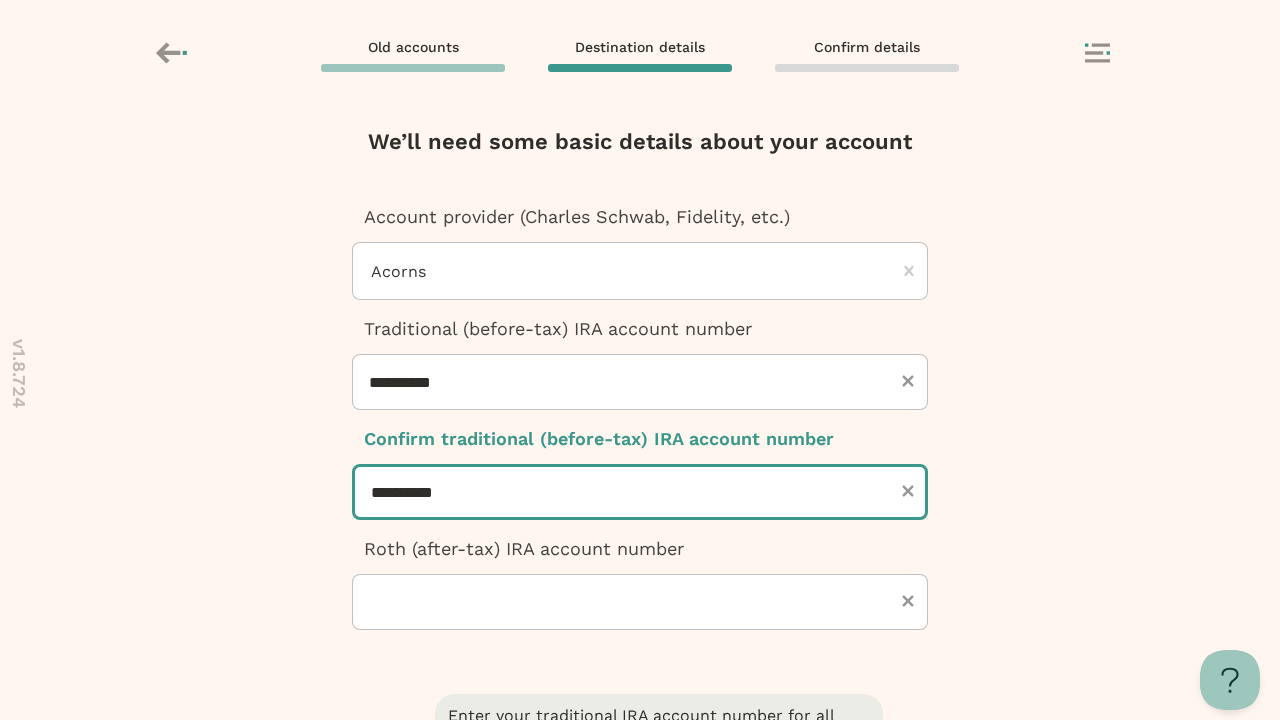 type on "**********" 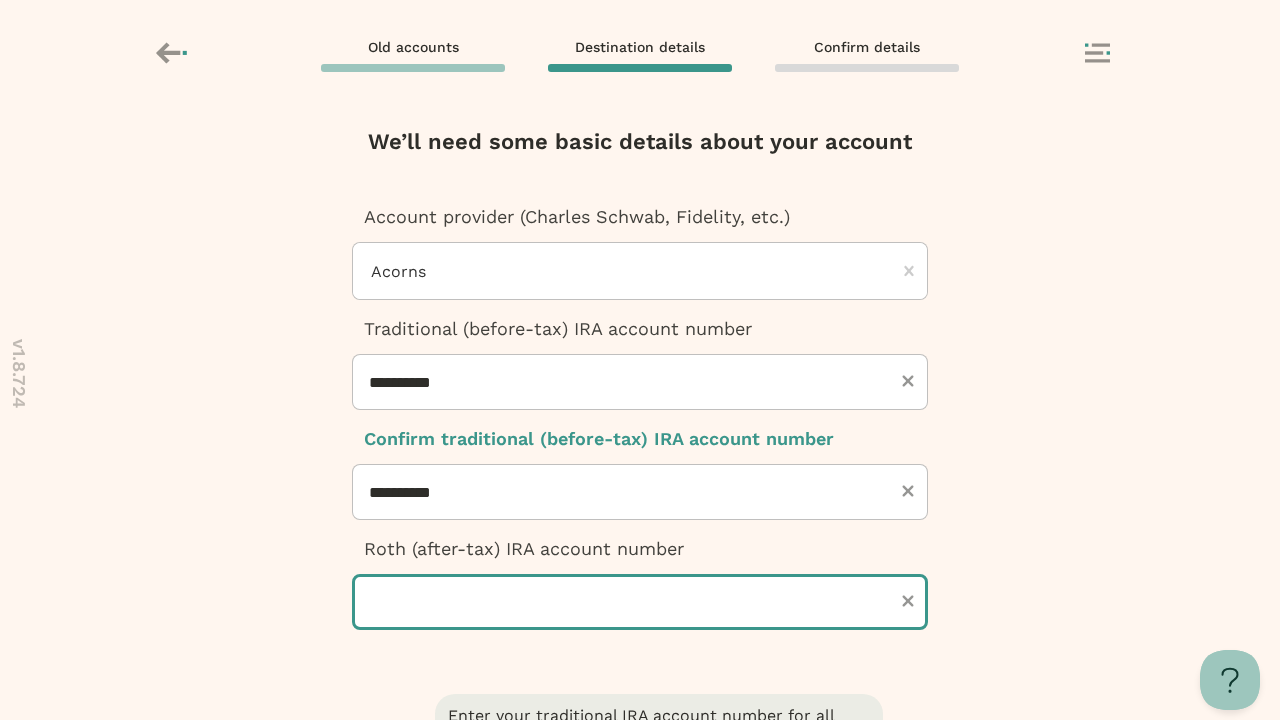 click at bounding box center [640, 602] 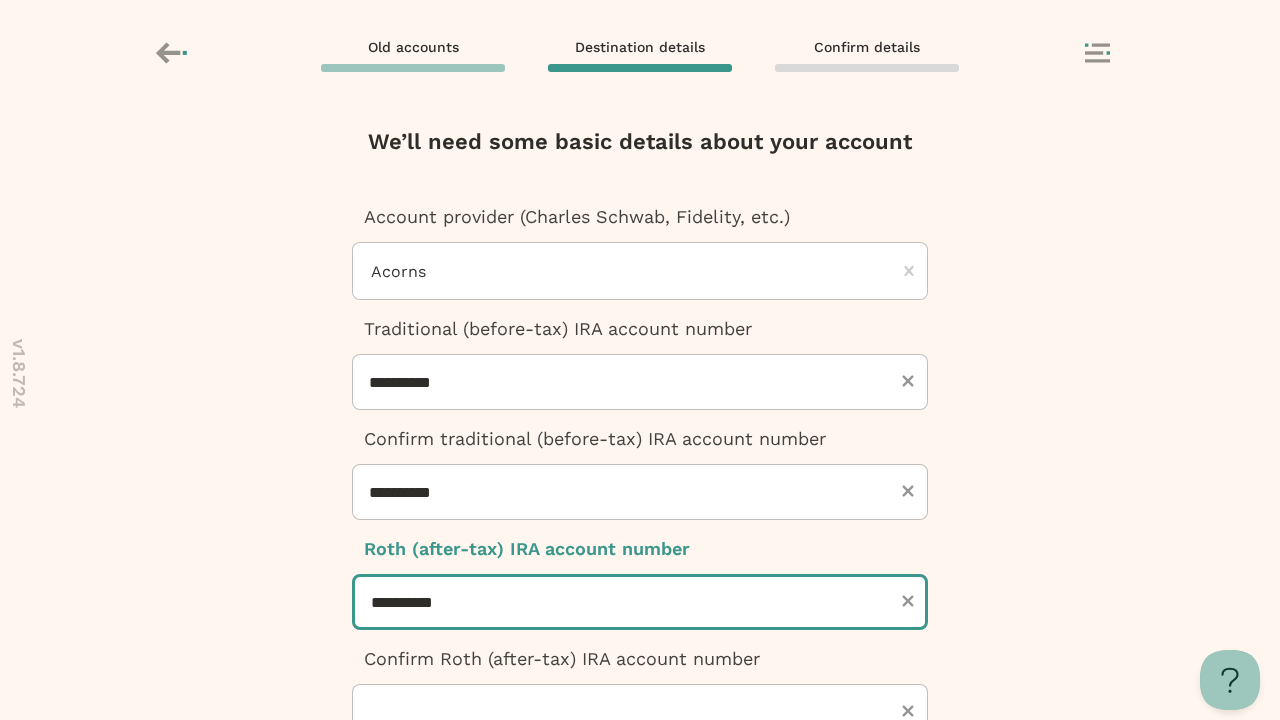 type on "**********" 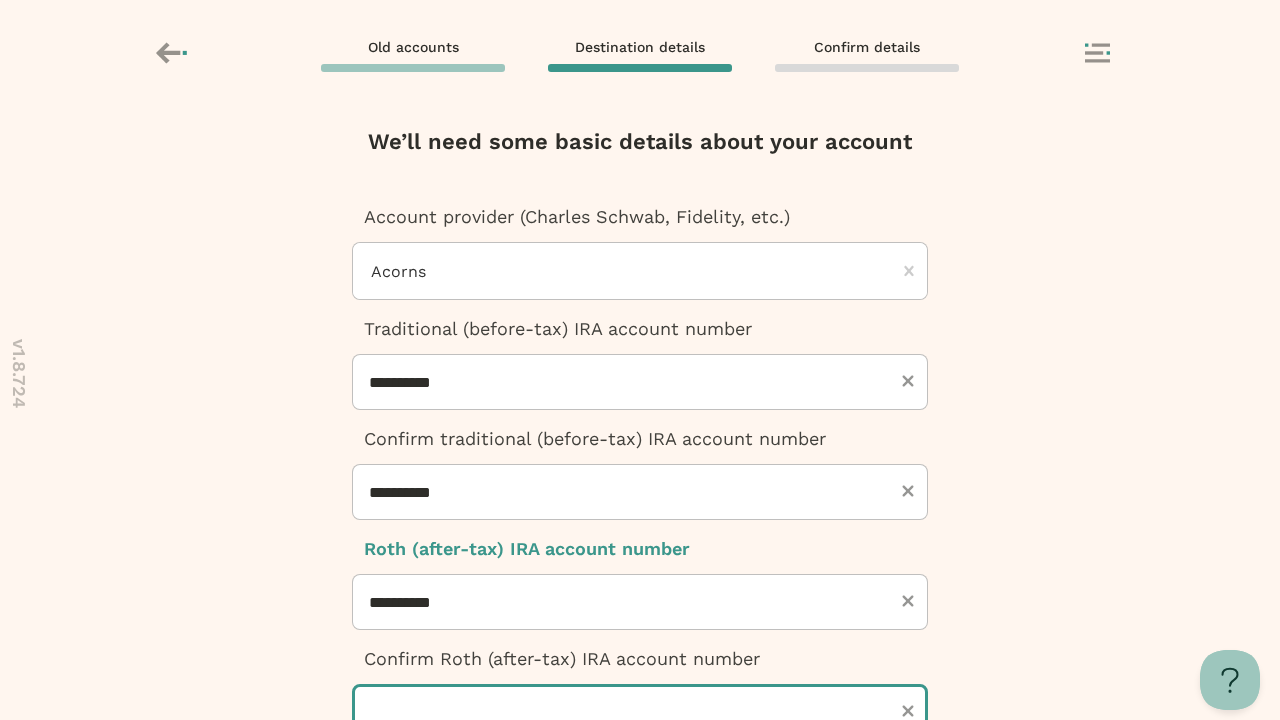 click at bounding box center (640, 712) 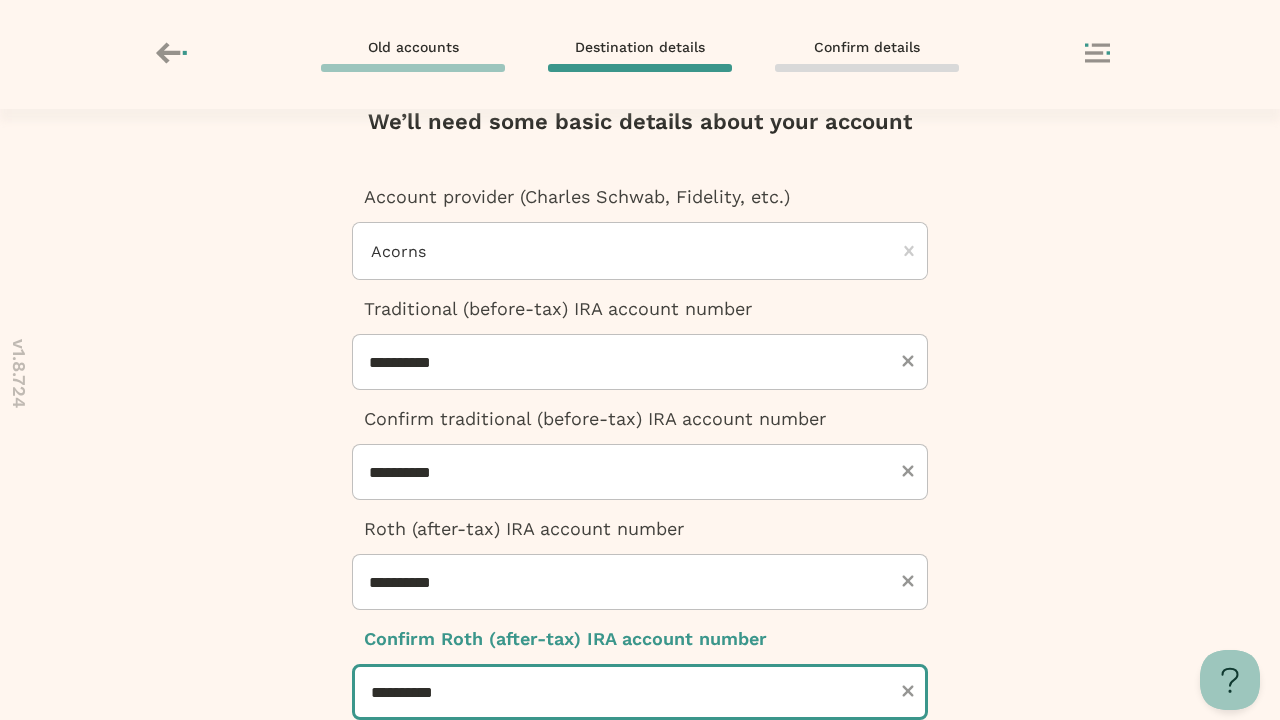 type on "**********" 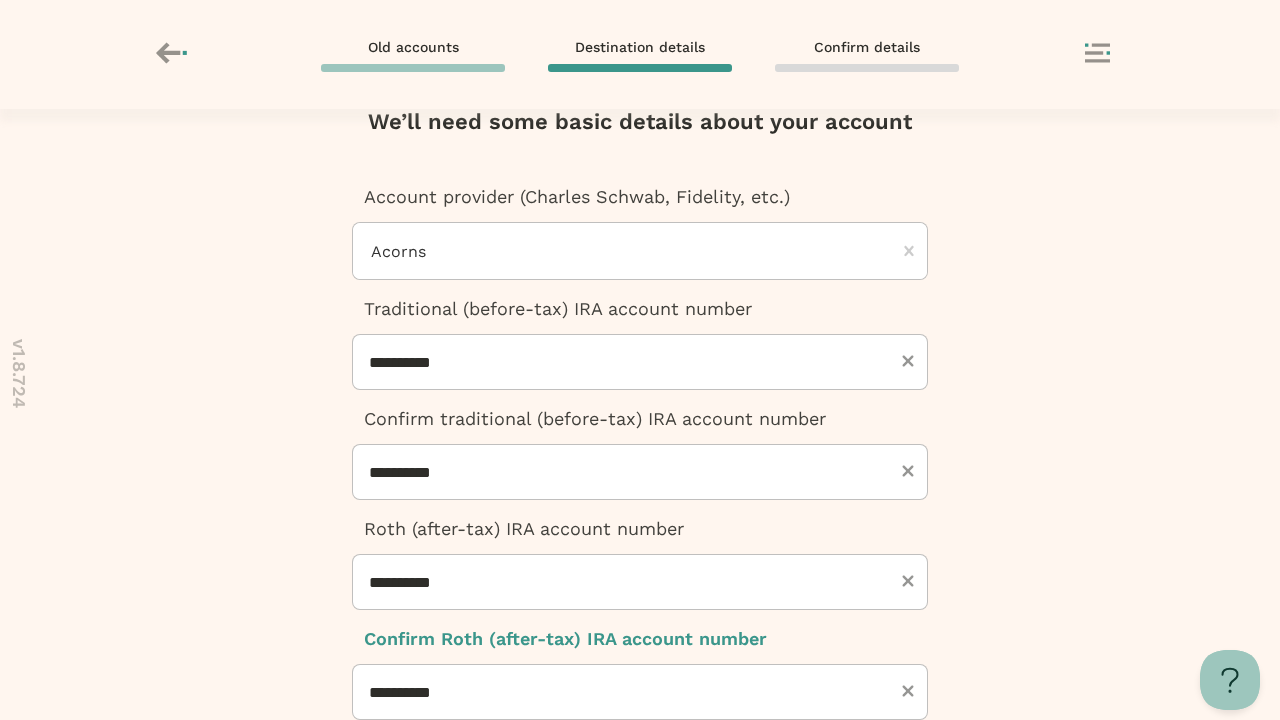 click at bounding box center (640, 953) 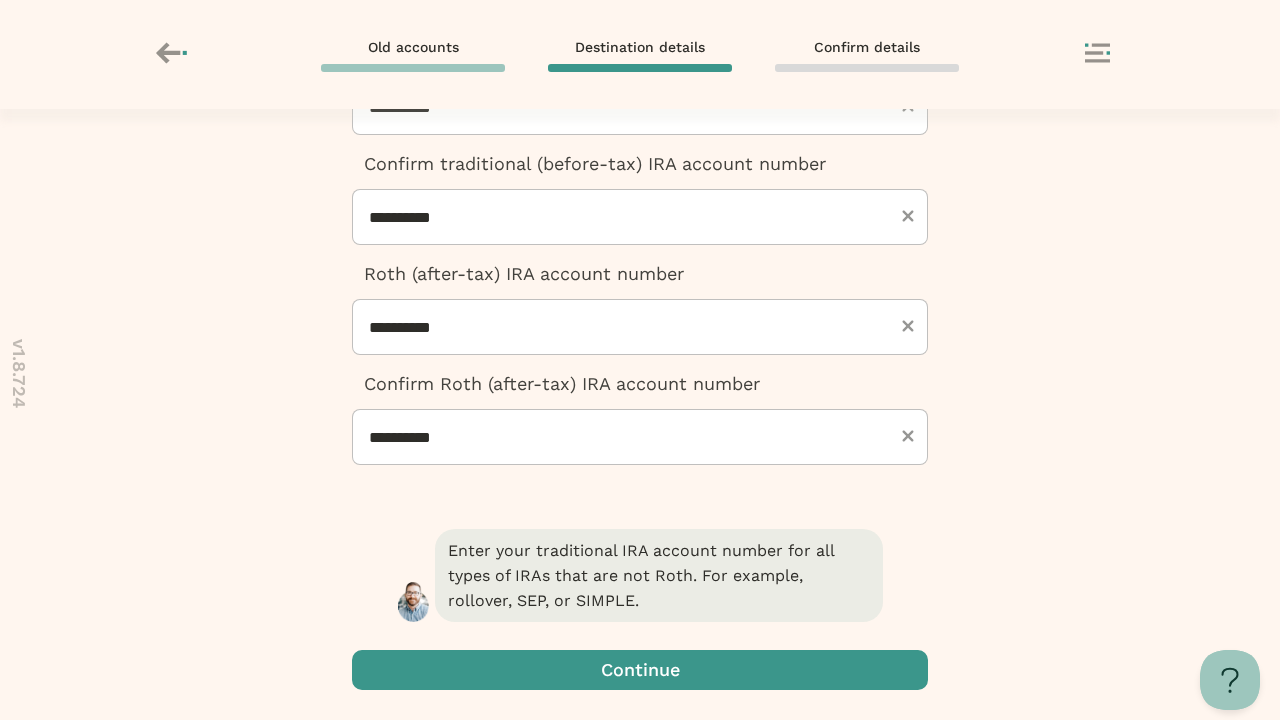 scroll, scrollTop: 0, scrollLeft: 0, axis: both 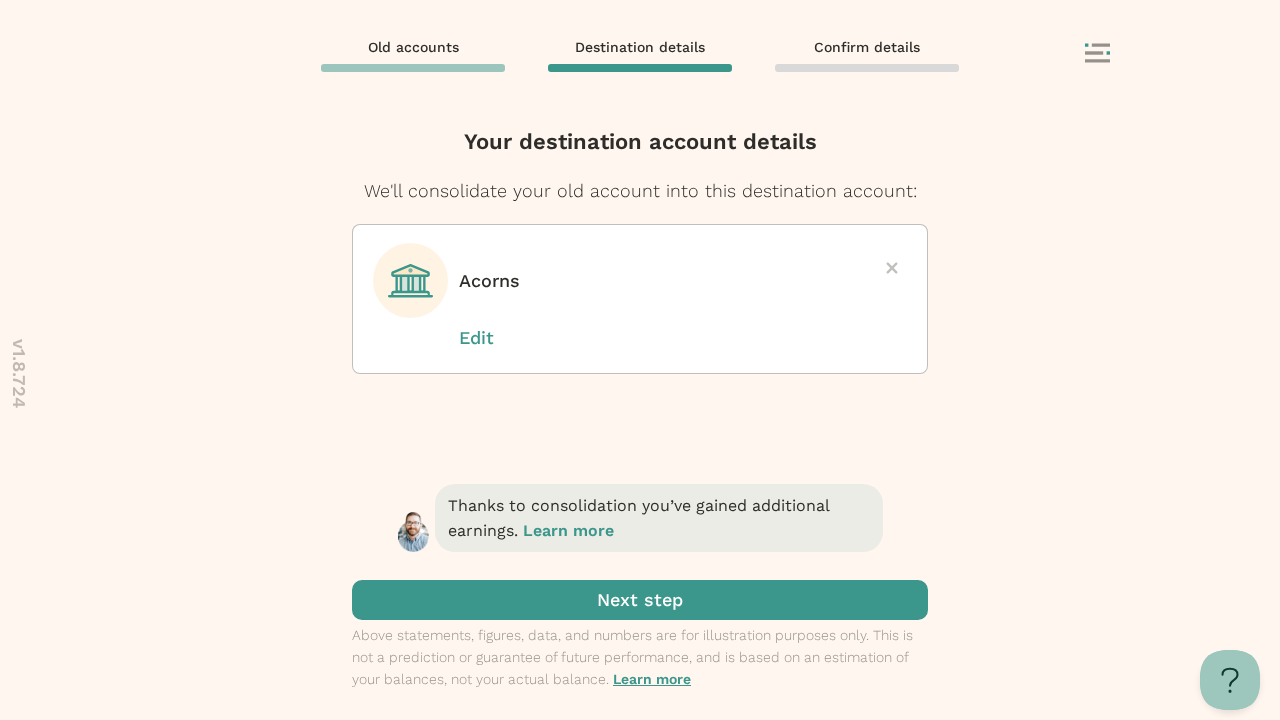 click at bounding box center (640, 600) 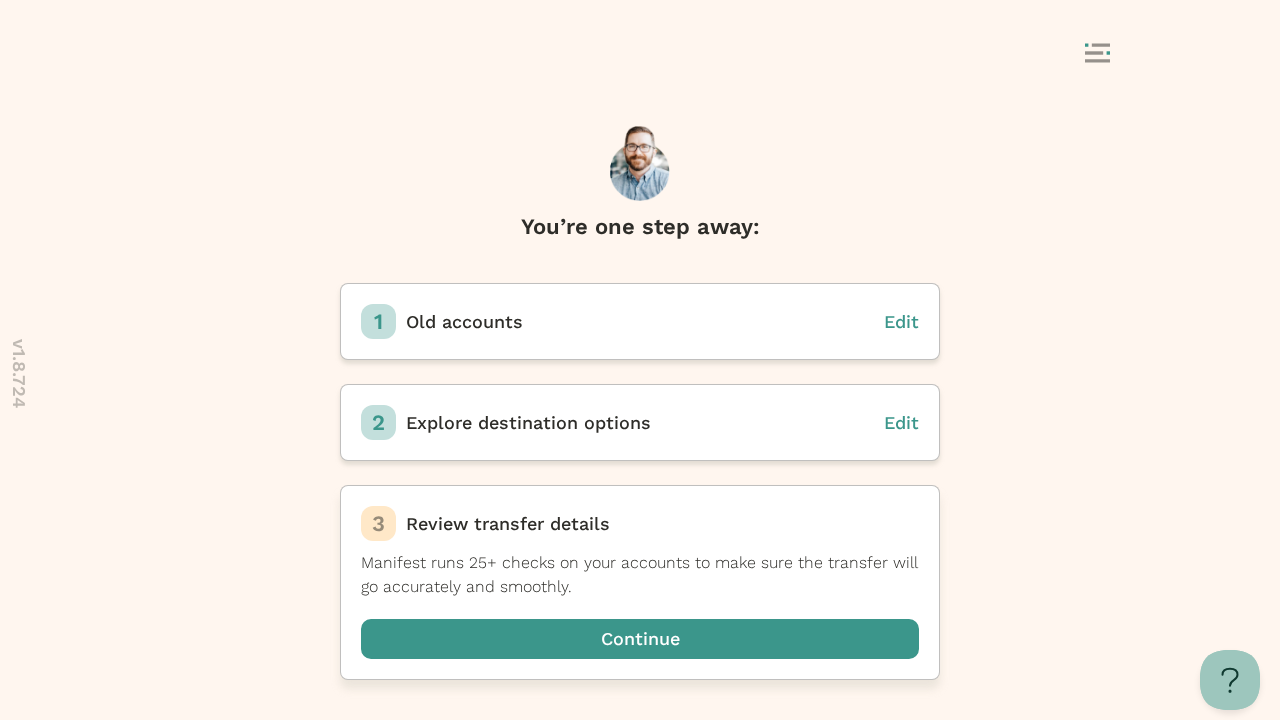 click at bounding box center (640, 639) 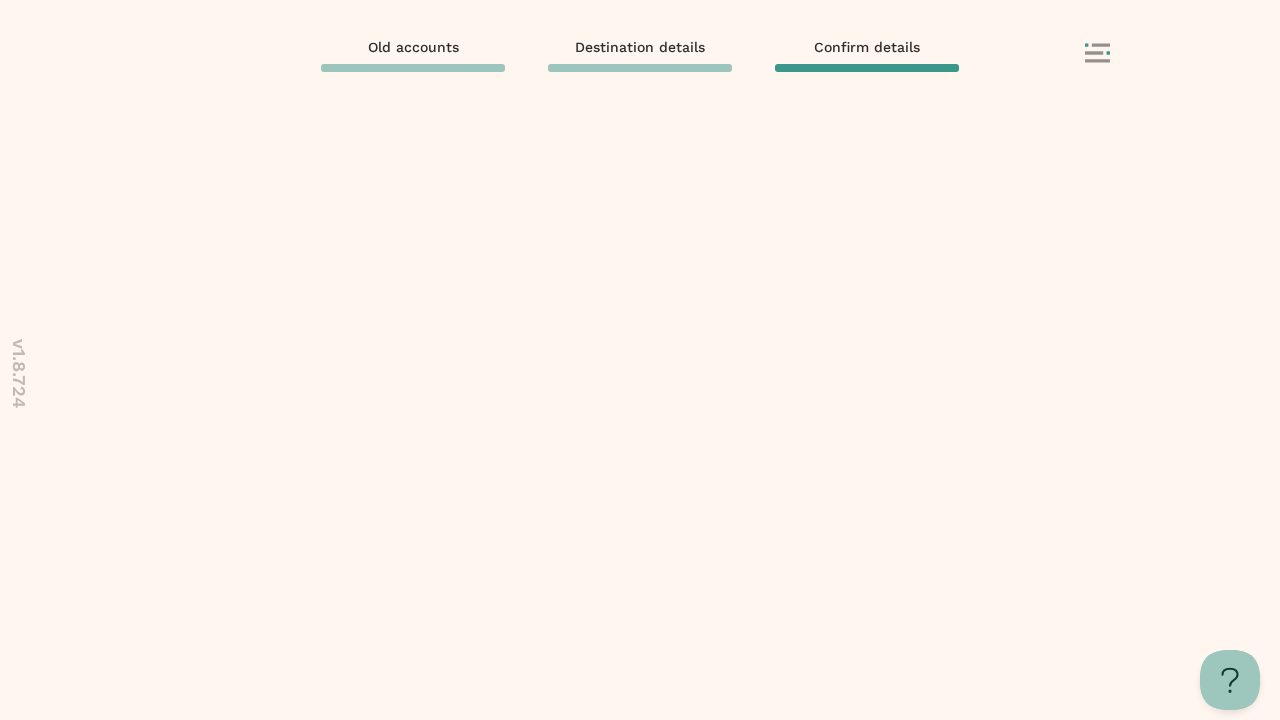 scroll, scrollTop: 0, scrollLeft: 0, axis: both 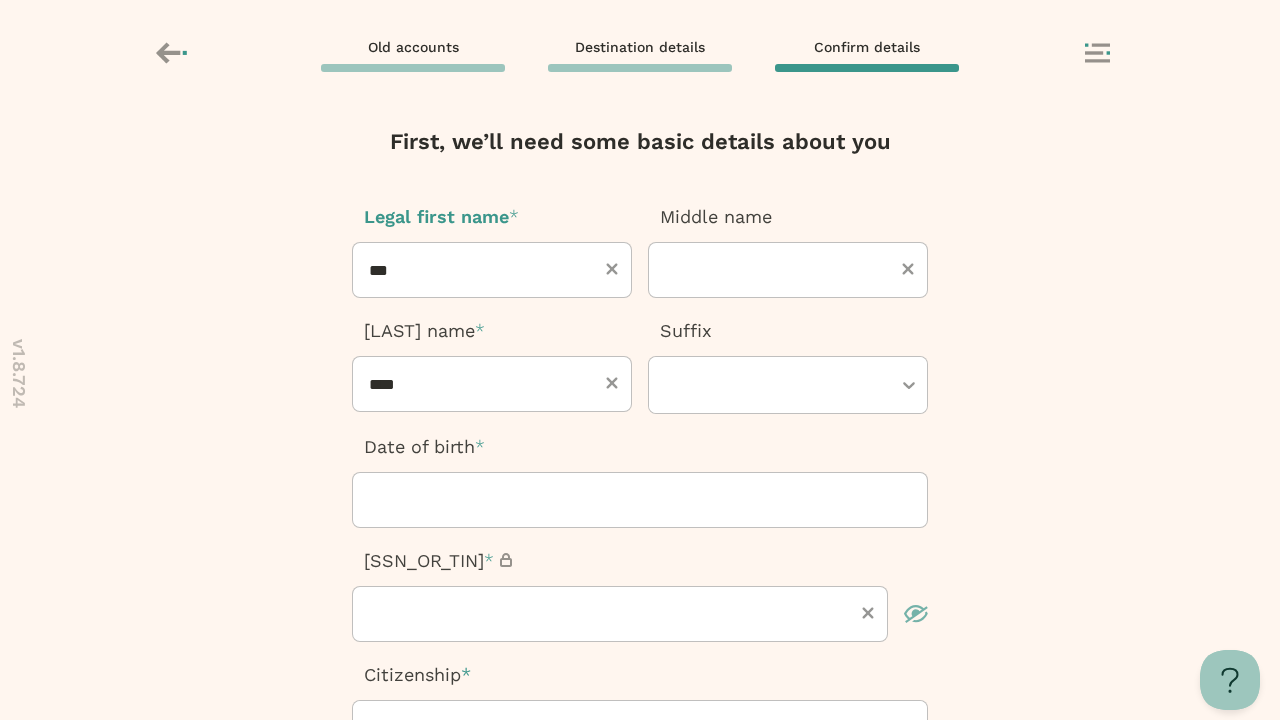 type on "****" 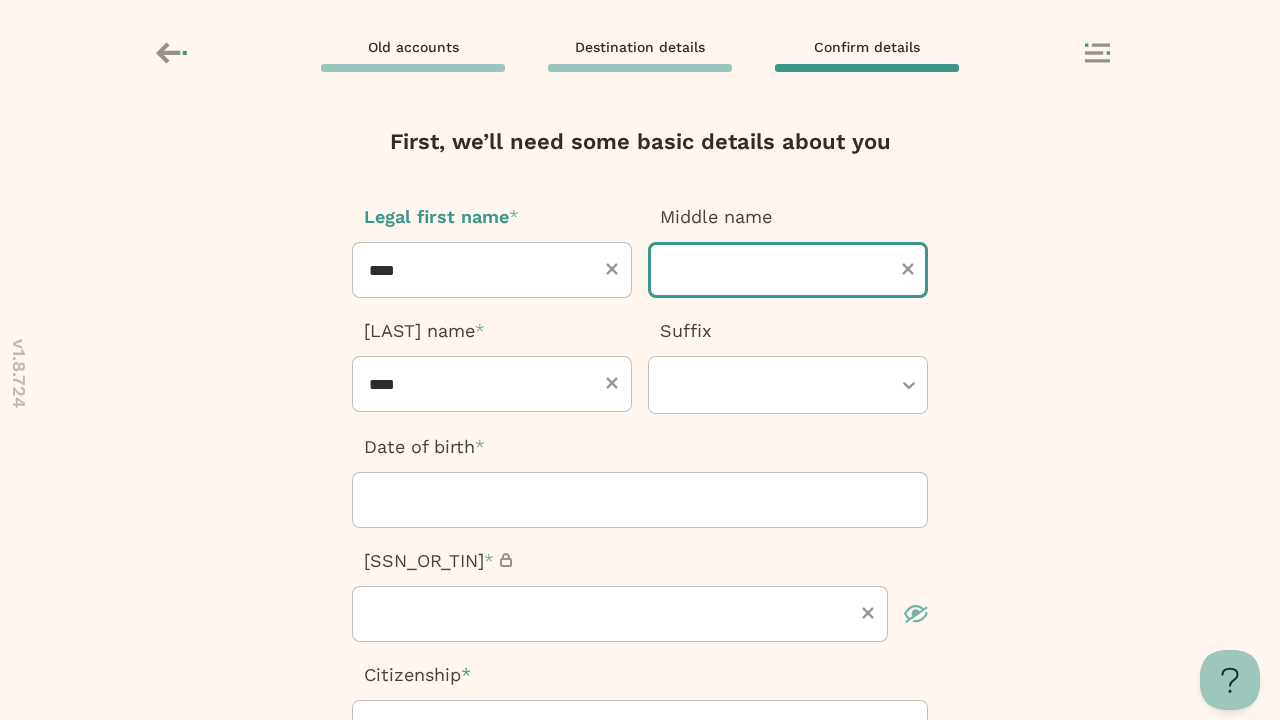 click at bounding box center [788, 270] 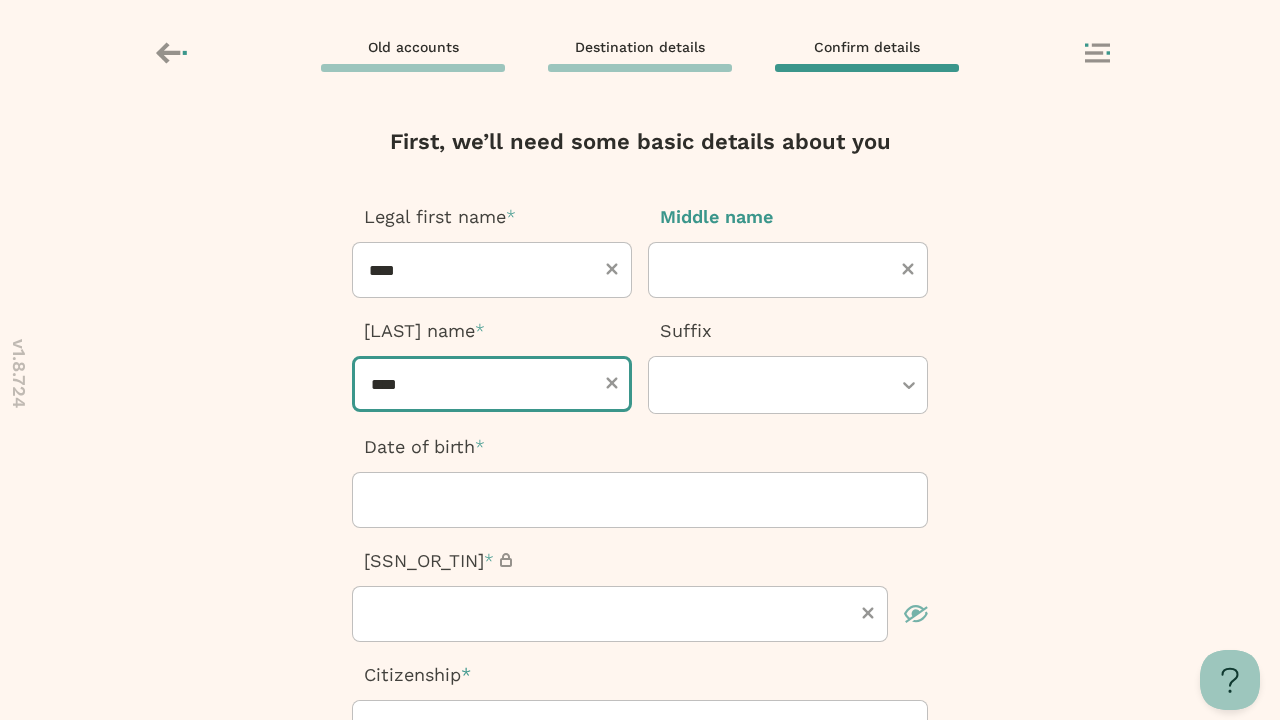 click on "****" at bounding box center (492, 384) 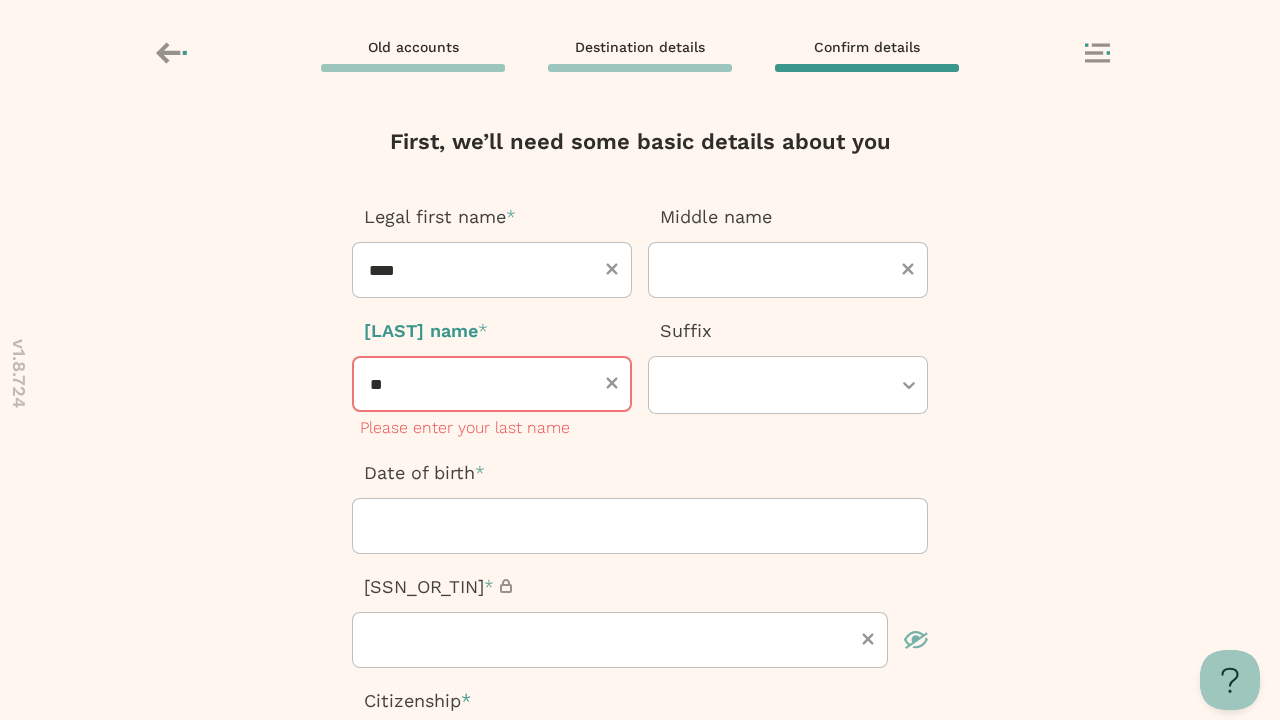 type on "***" 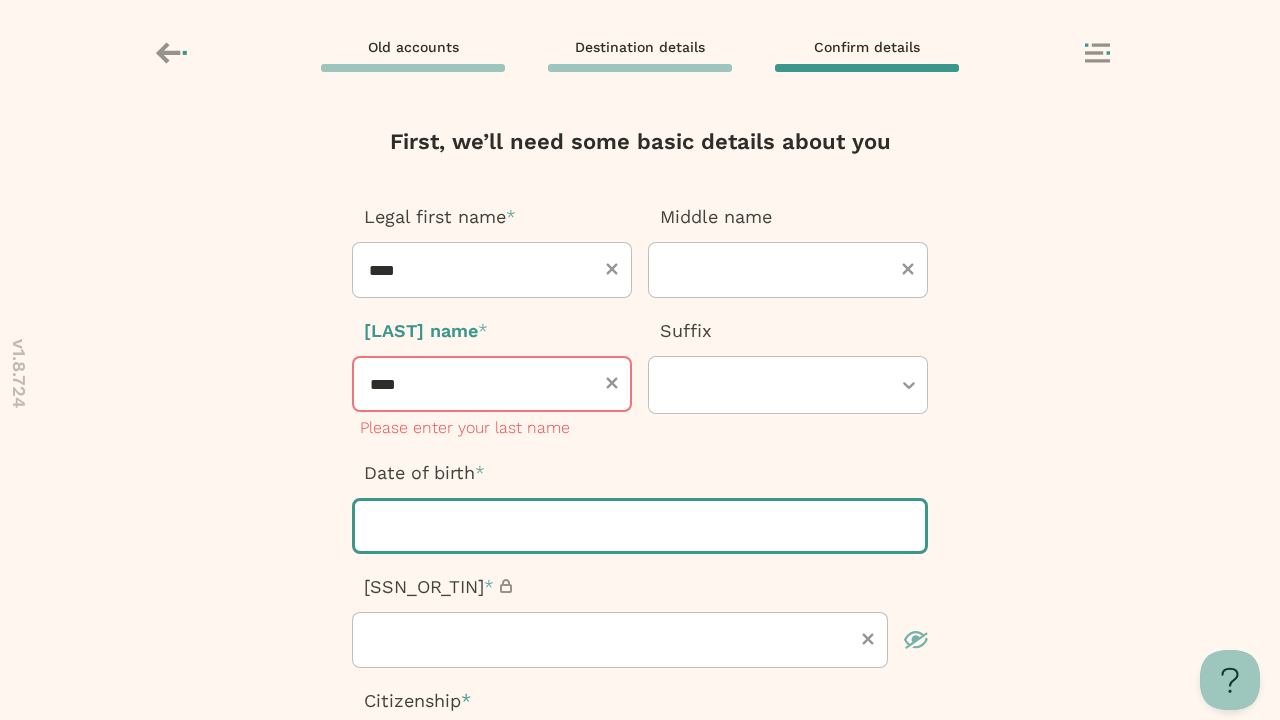 click at bounding box center [640, 526] 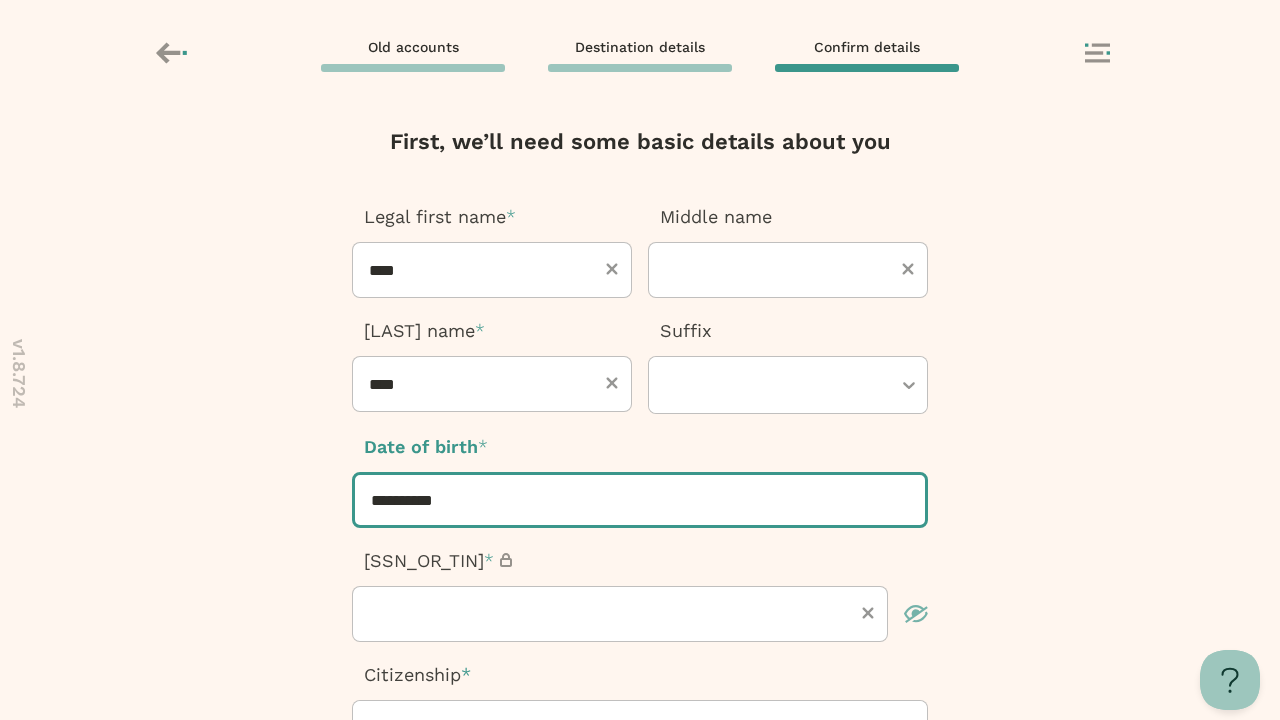type on "**********" 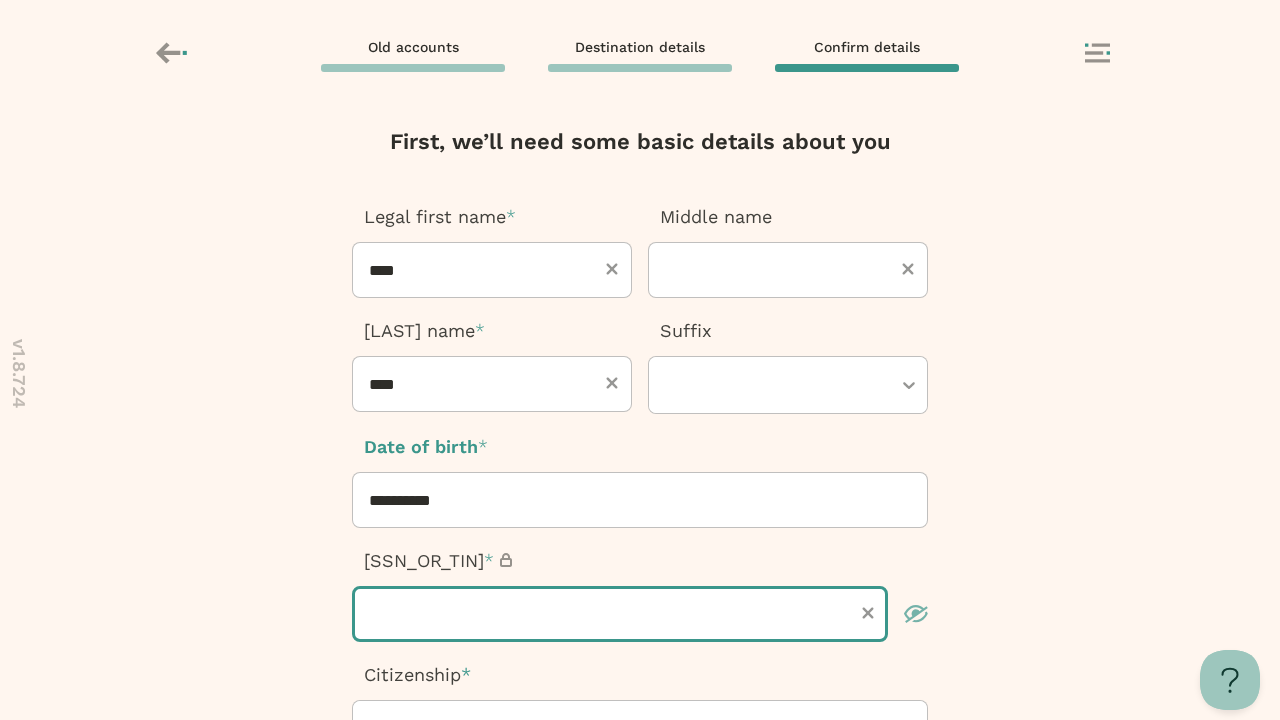 click at bounding box center [620, 614] 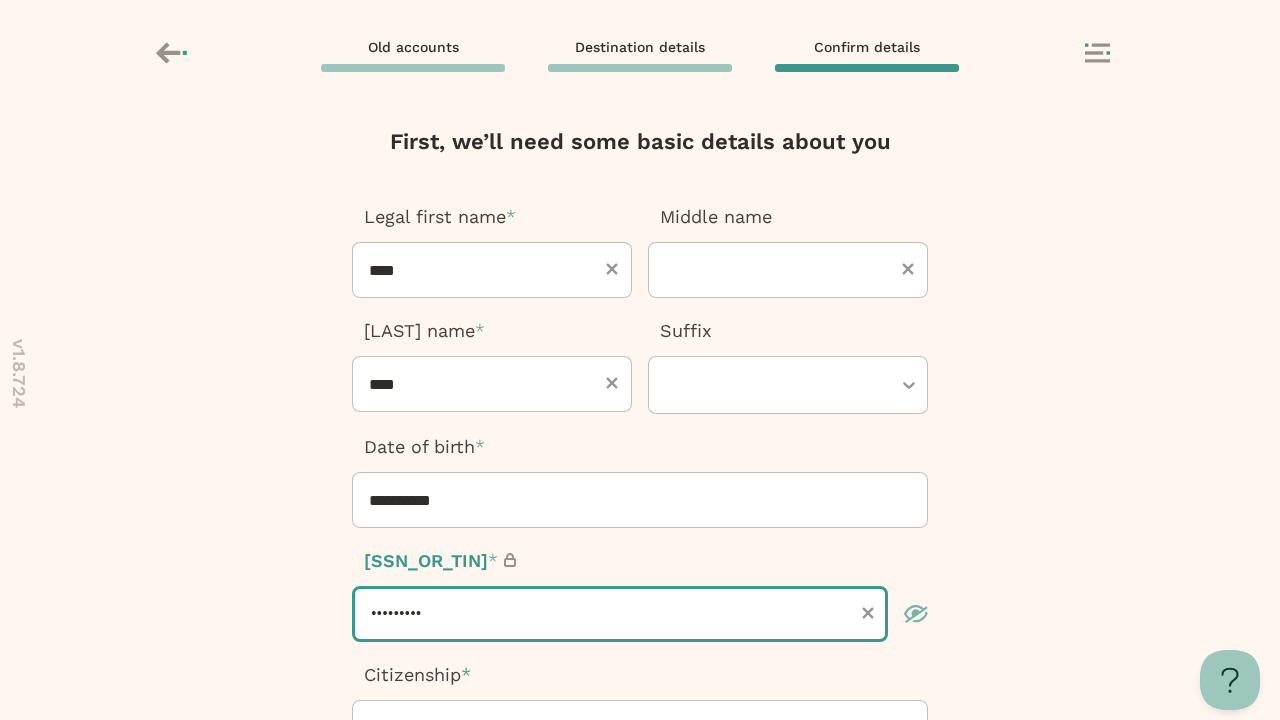 type on "*********" 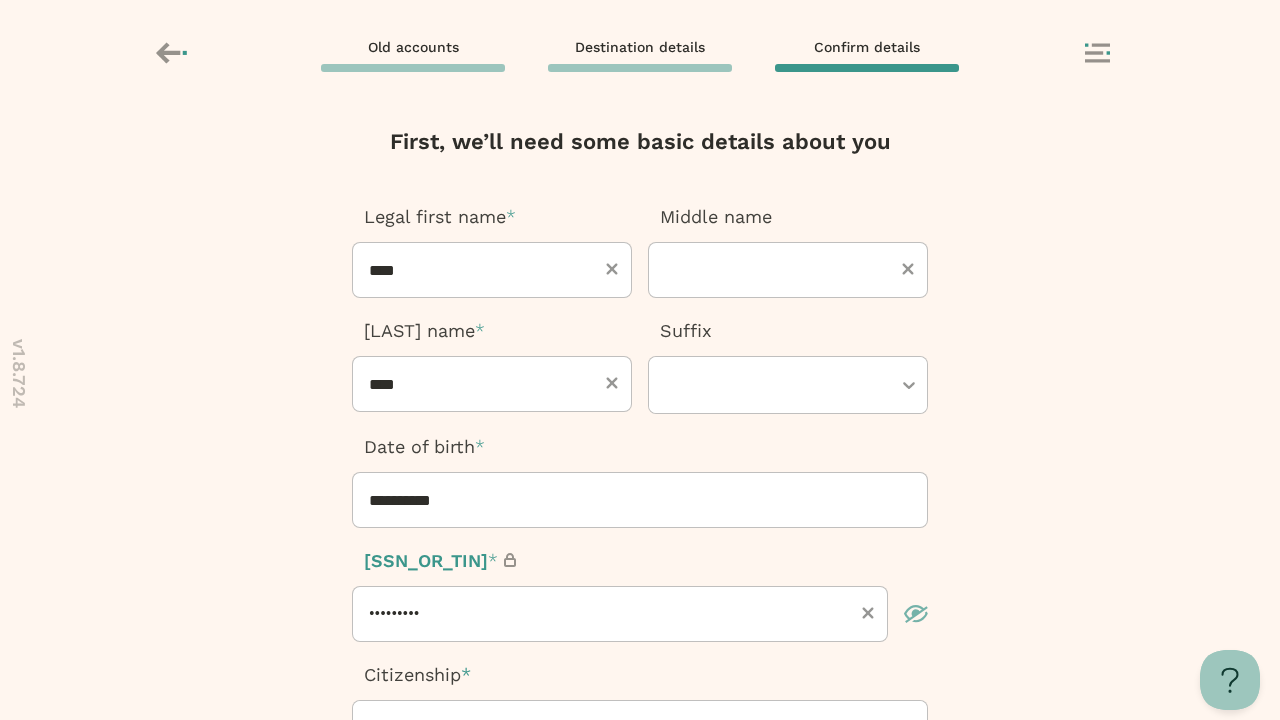 click at bounding box center [630, 729] 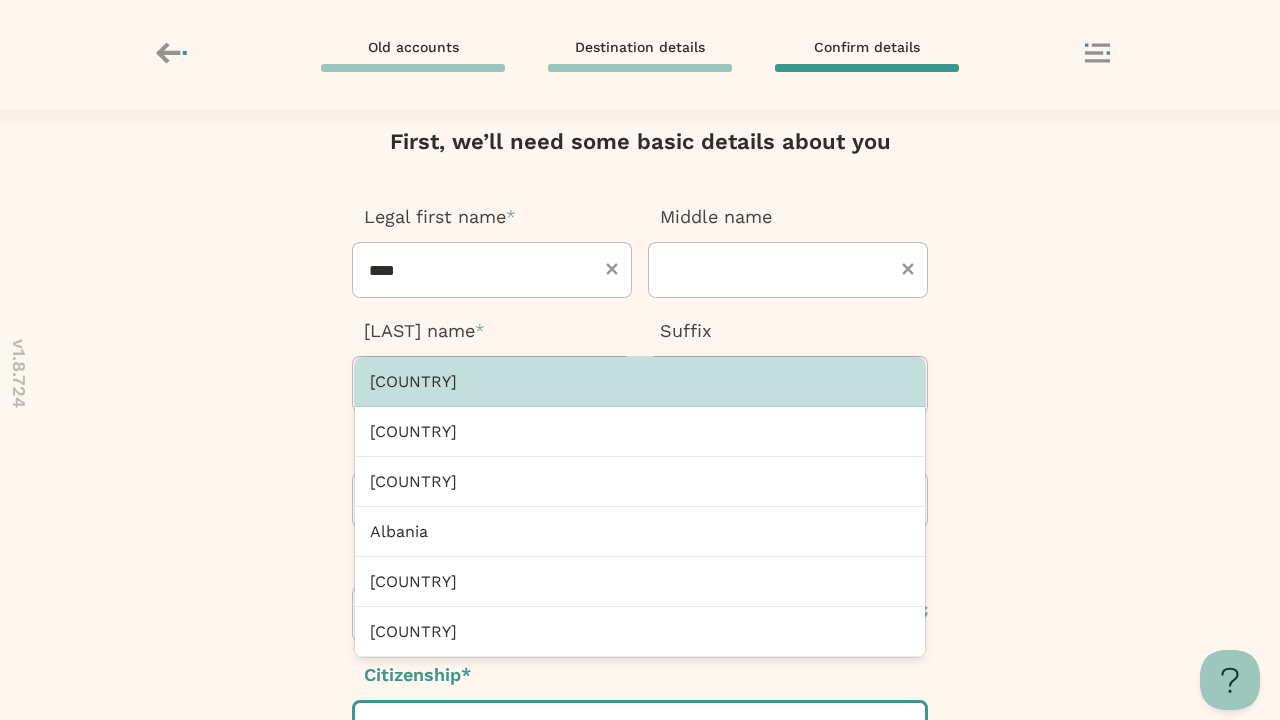 scroll, scrollTop: 38, scrollLeft: 0, axis: vertical 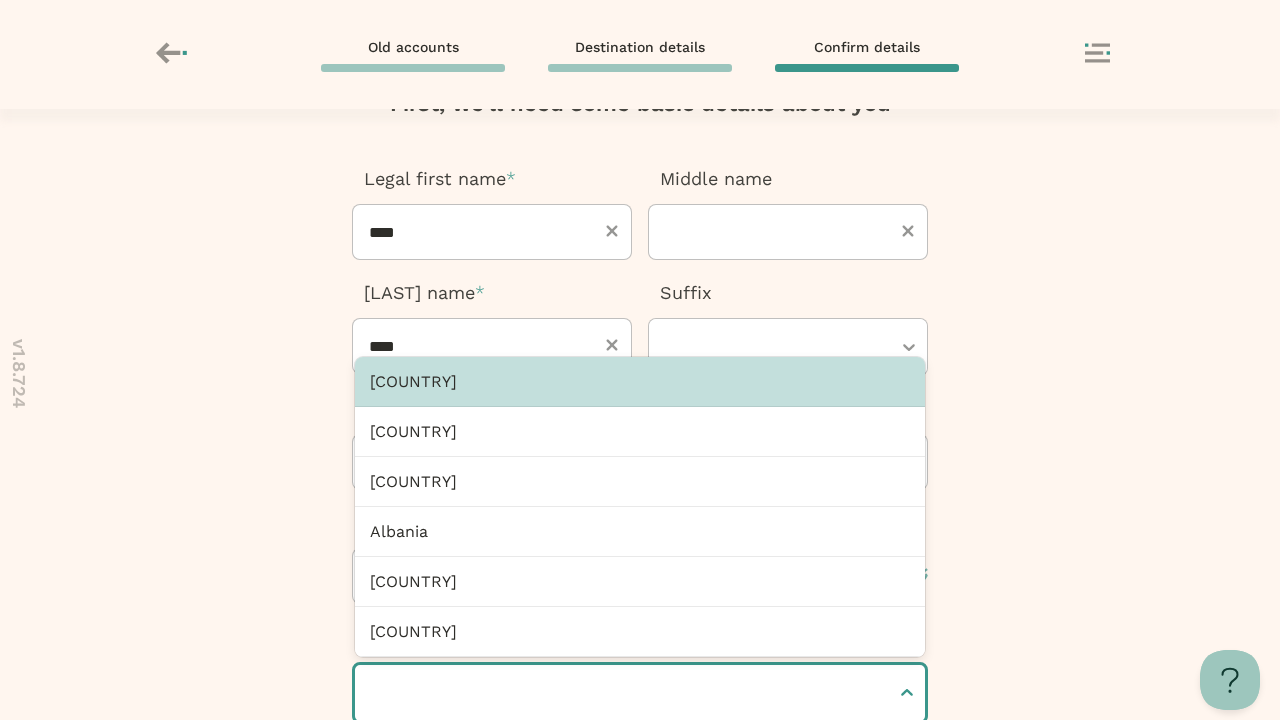 click at bounding box center (373, 693) 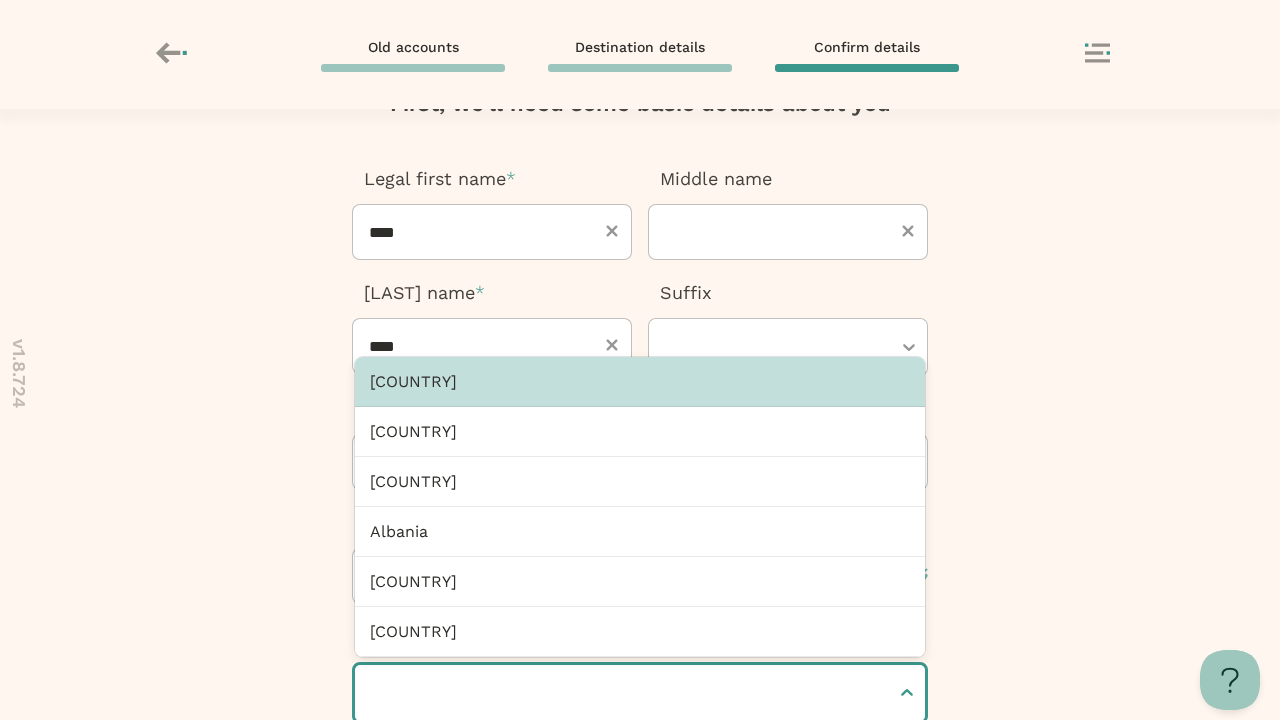 click at bounding box center (373, 693) 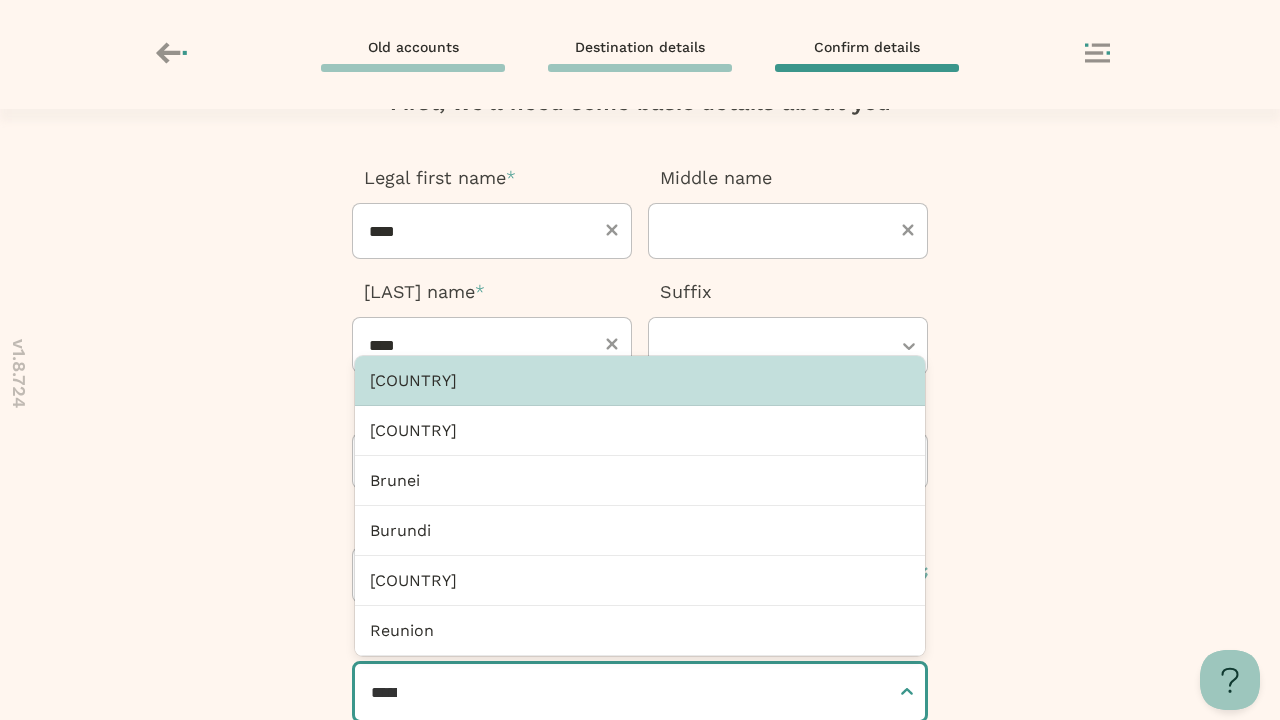 type on "**********" 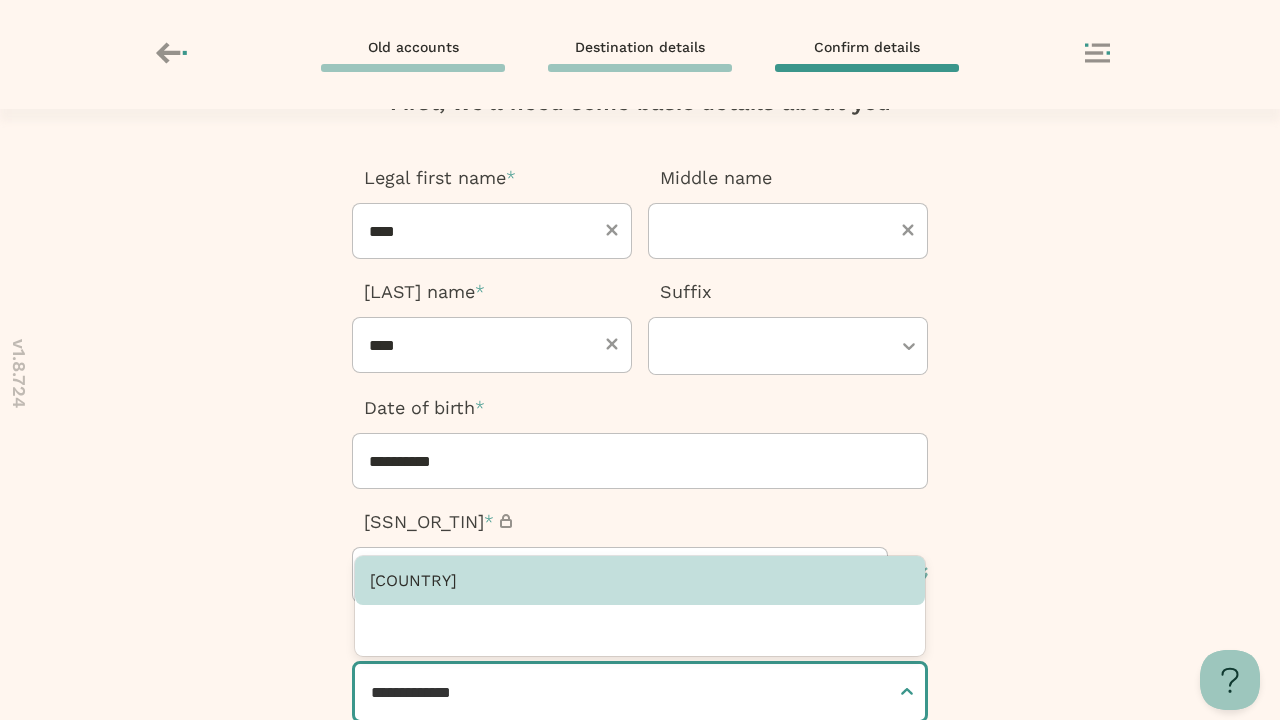 type 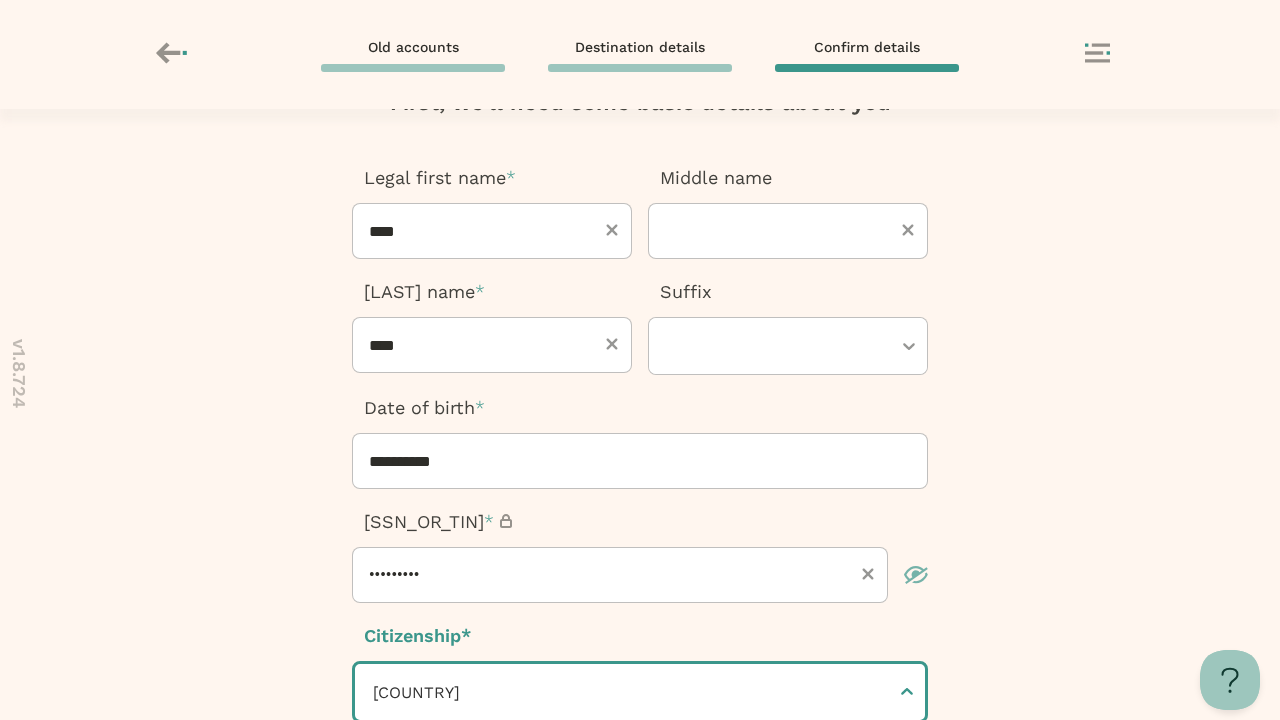 click at bounding box center (640, 891) 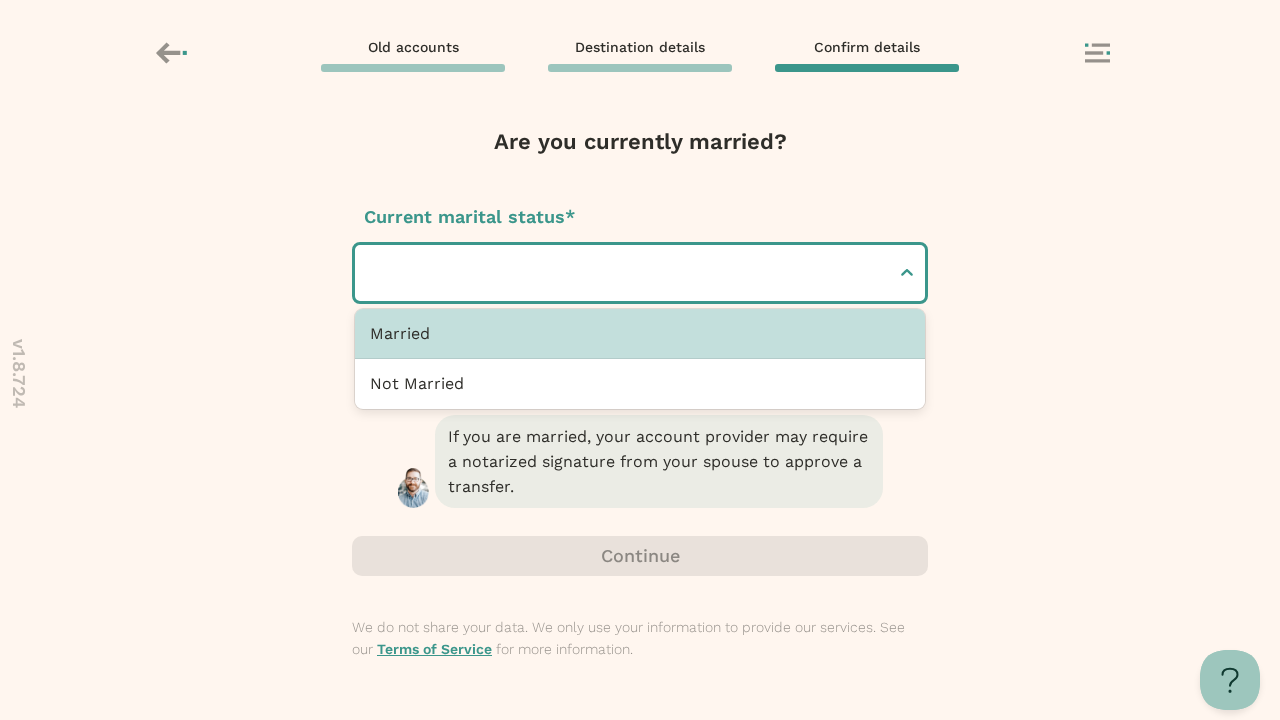 click at bounding box center (373, 273) 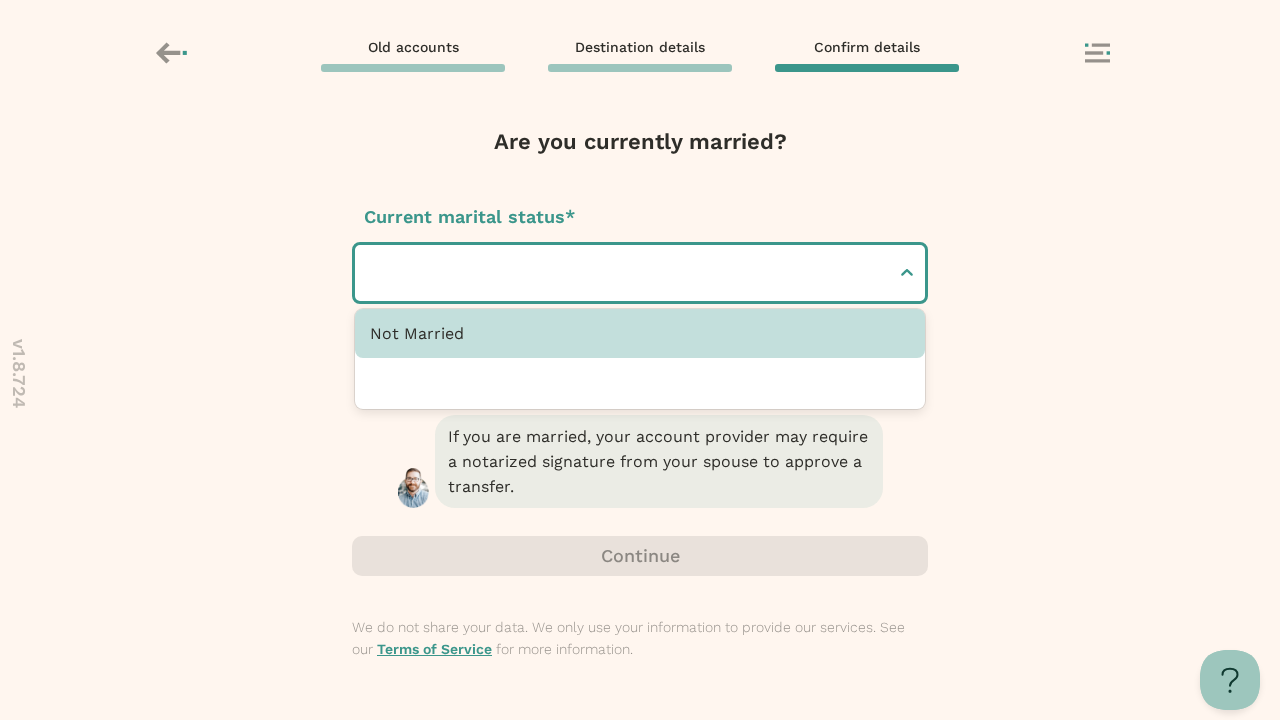 click at bounding box center [640, 556] 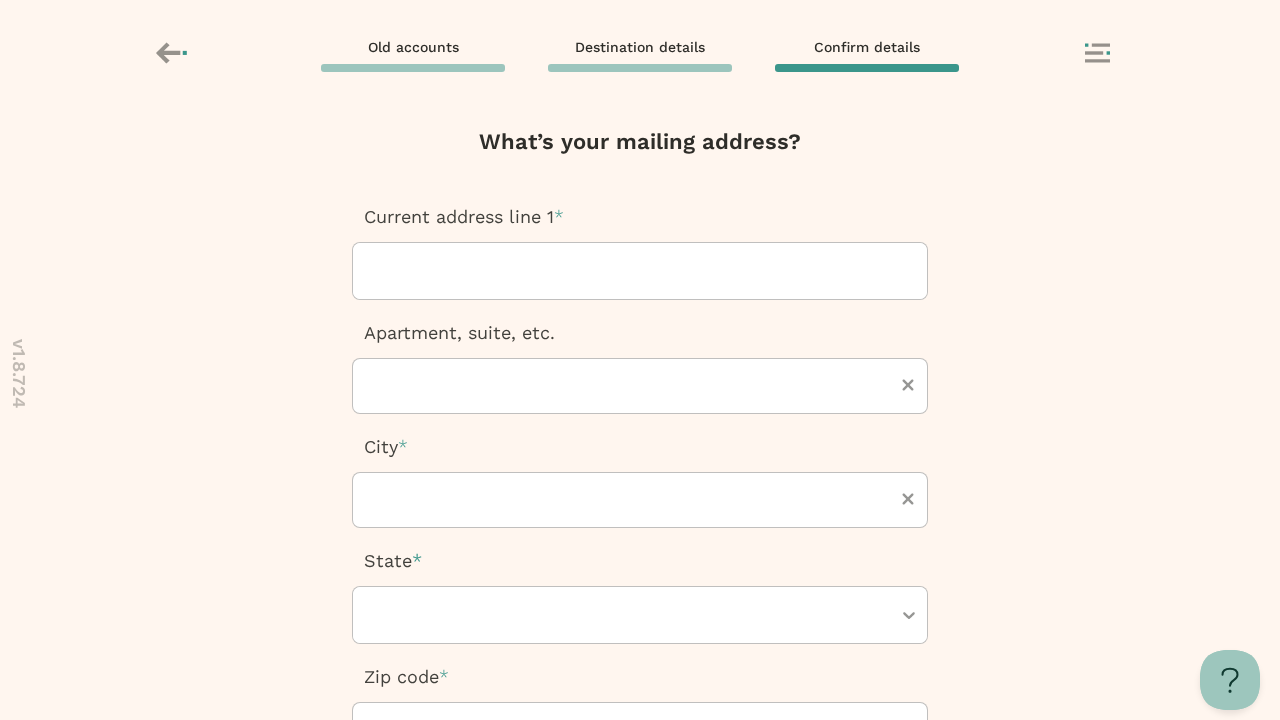 click at bounding box center (371, 271) 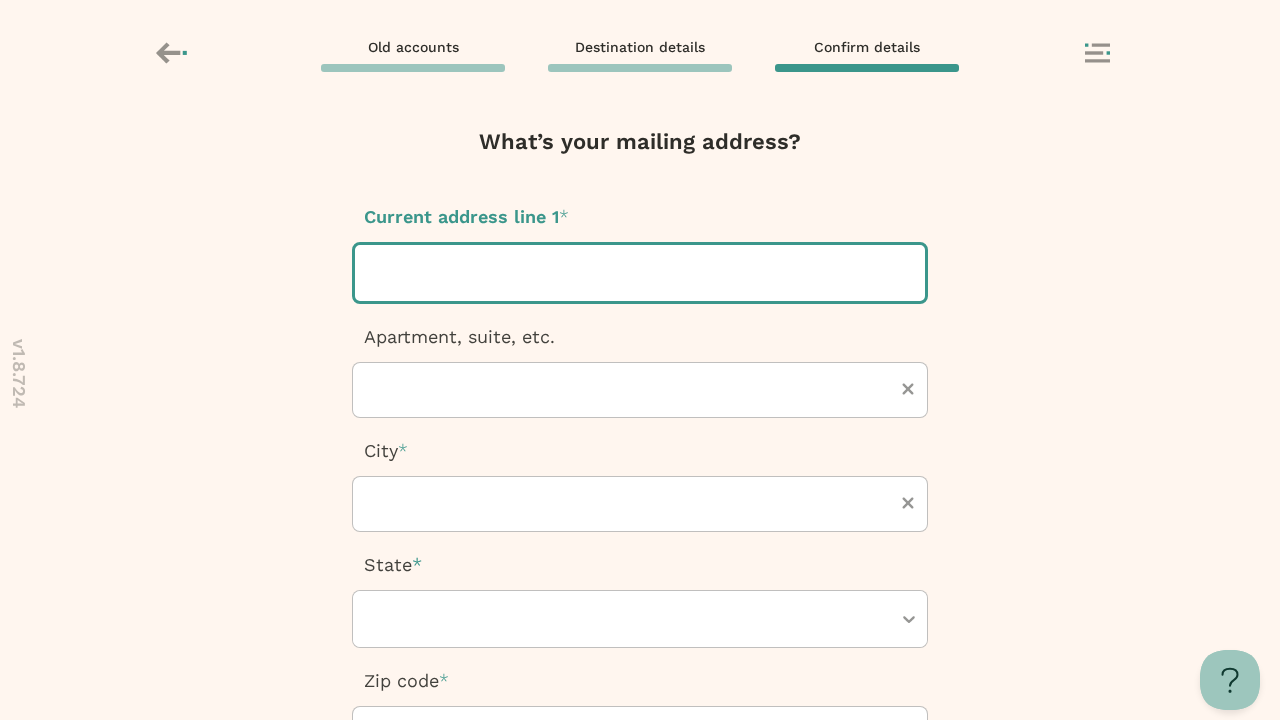 click at bounding box center (373, 273) 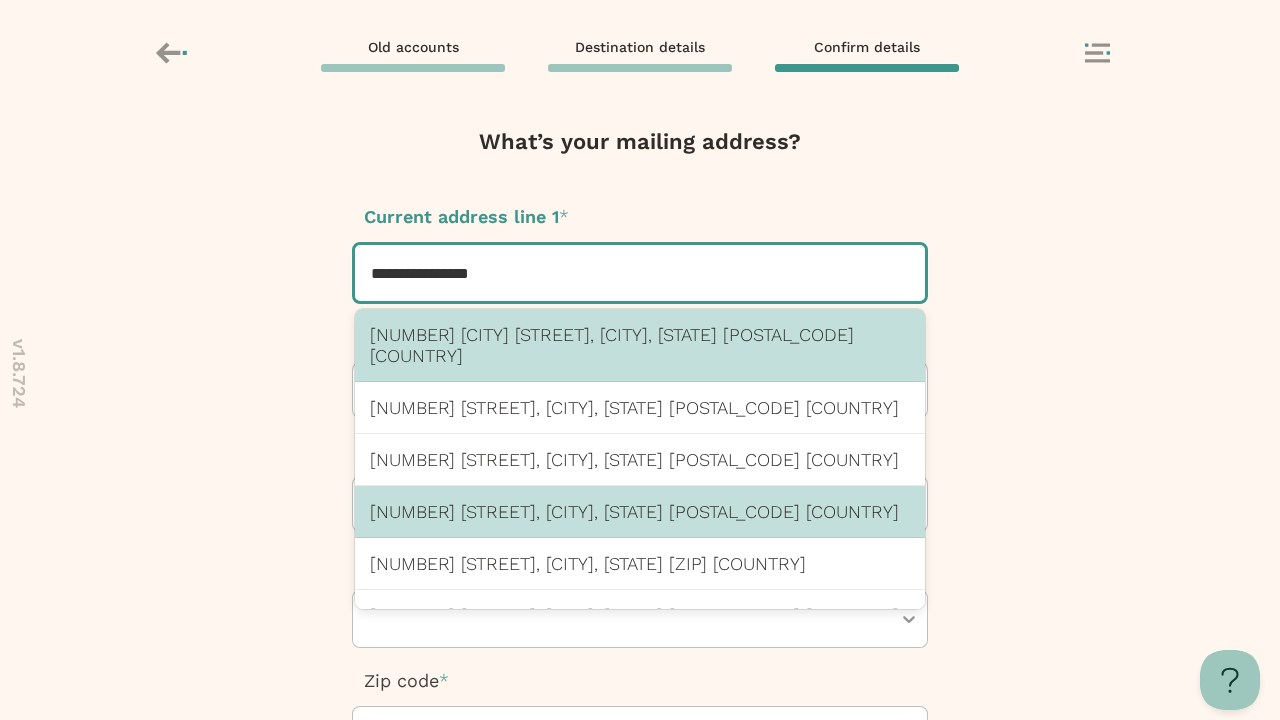 click on "[NUMBER] [STREET], [CITY], [STATE] [POSTAL_CODE] [COUNTRY]" at bounding box center (640, 511) 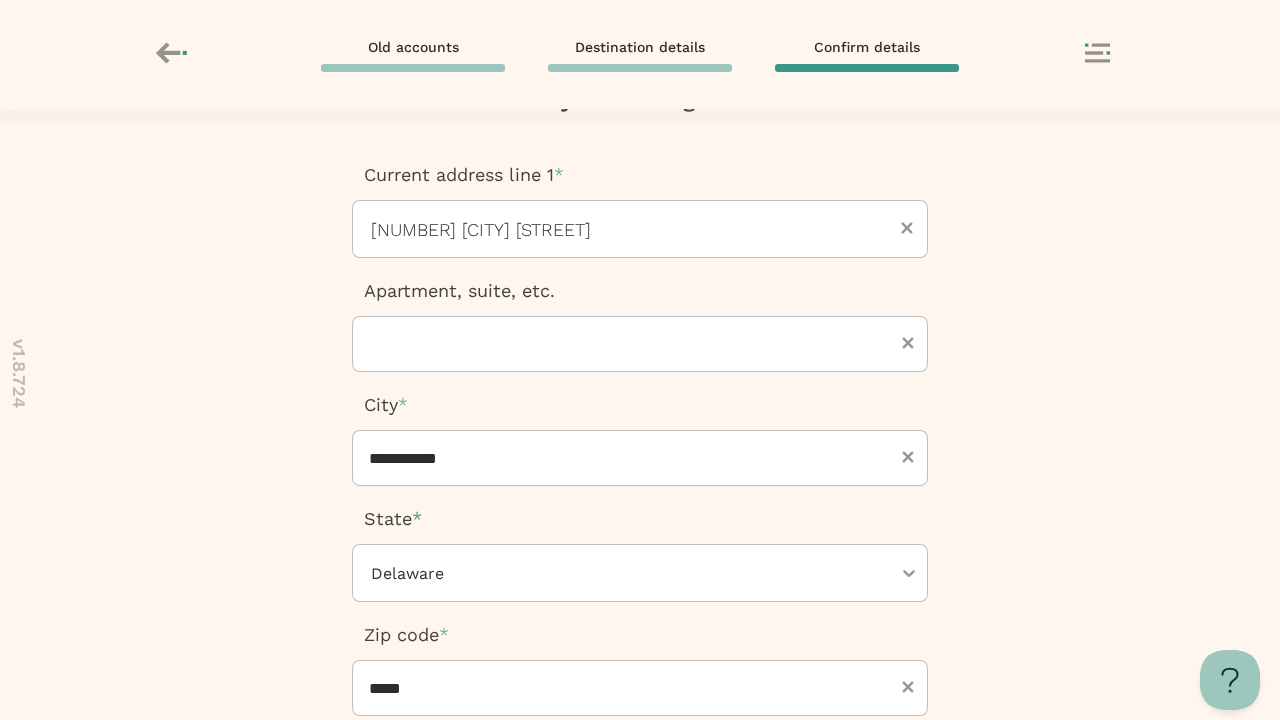 click at bounding box center (640, 884) 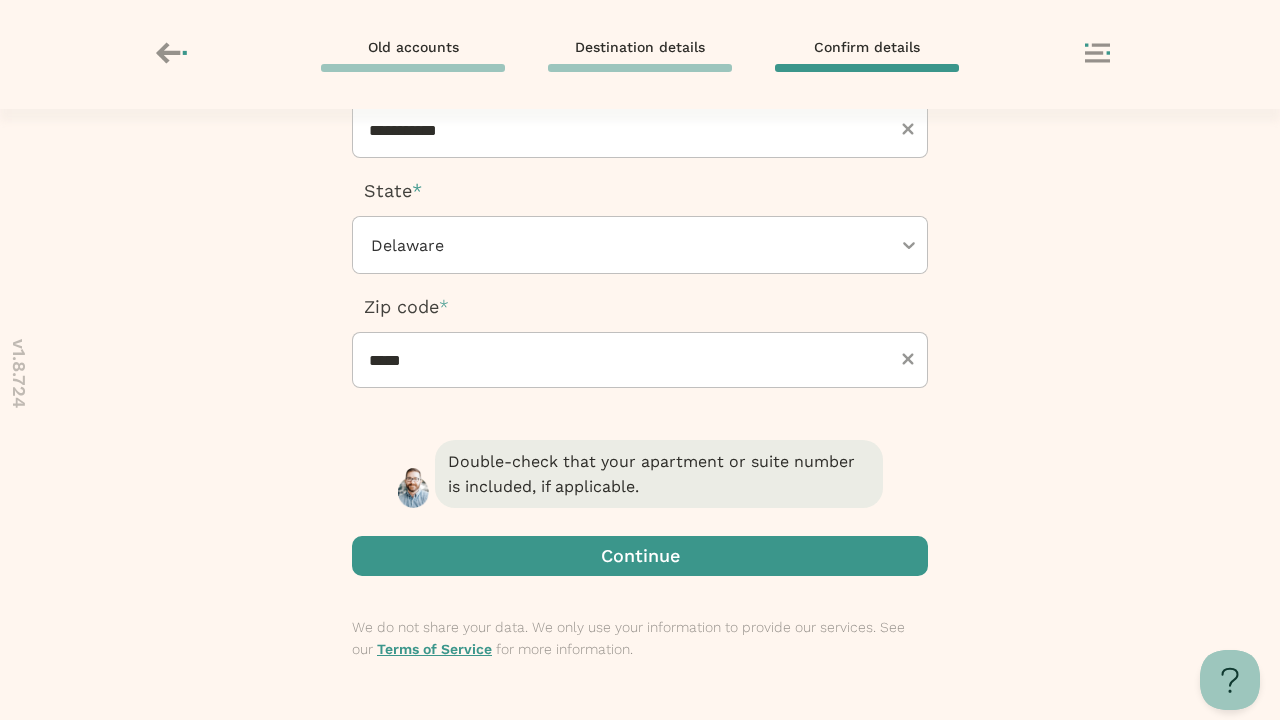 click at bounding box center [0, 0] 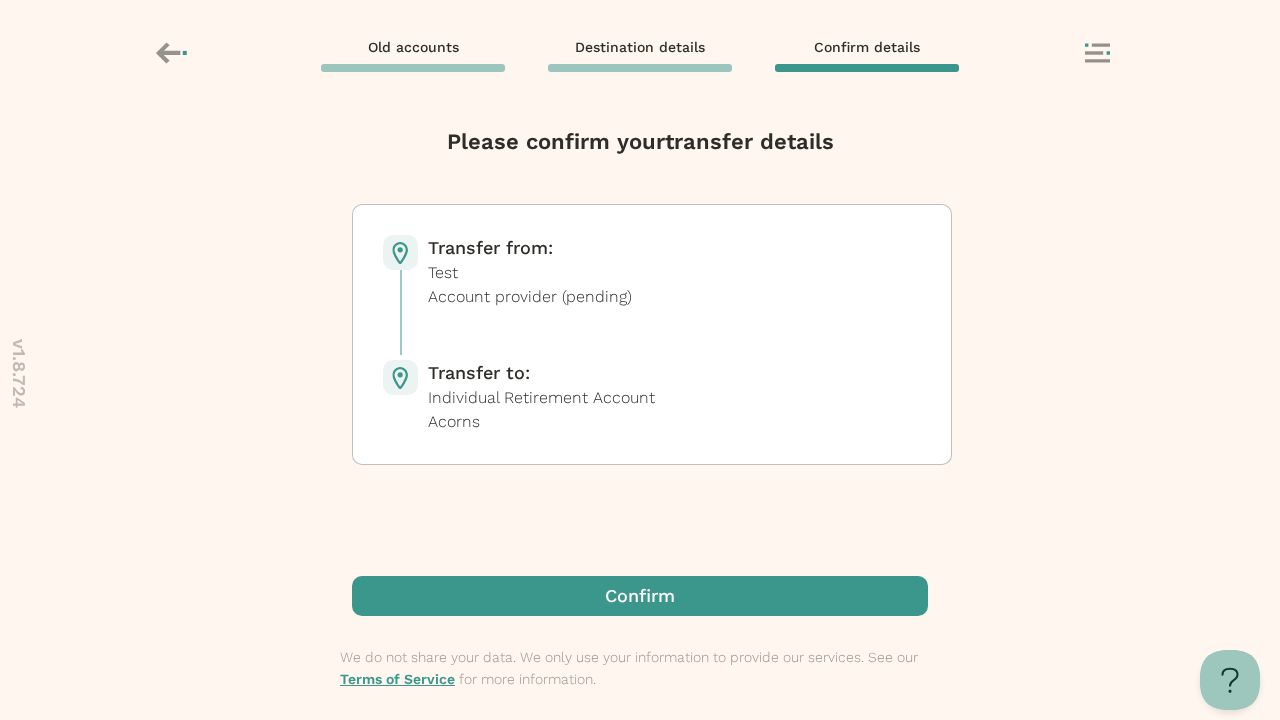 scroll, scrollTop: 0, scrollLeft: 0, axis: both 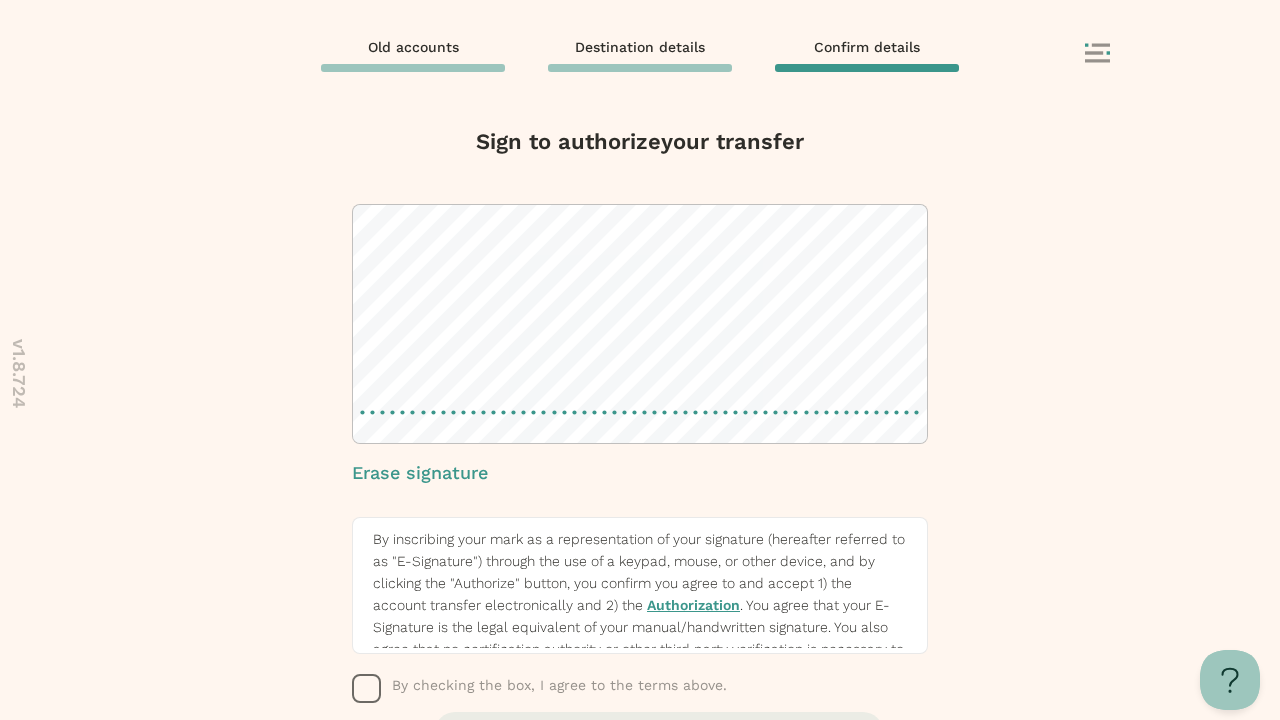click at bounding box center (367, 689) 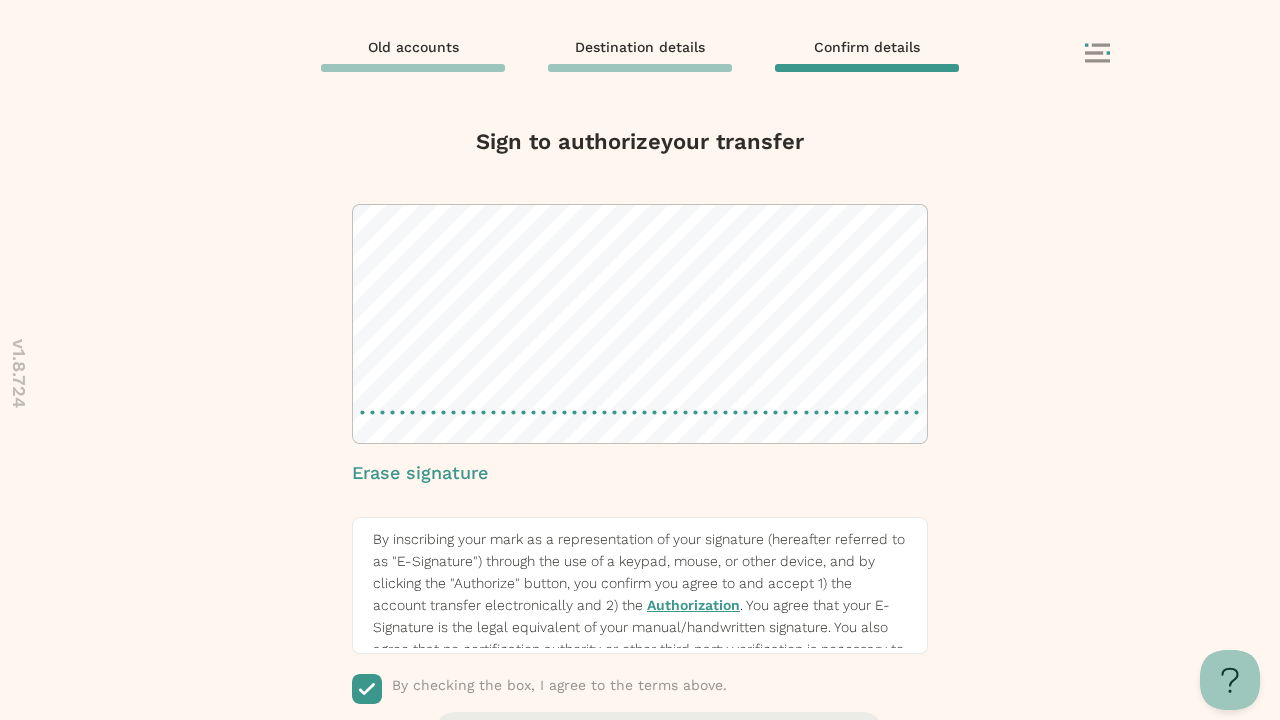 click at bounding box center (640, 853) 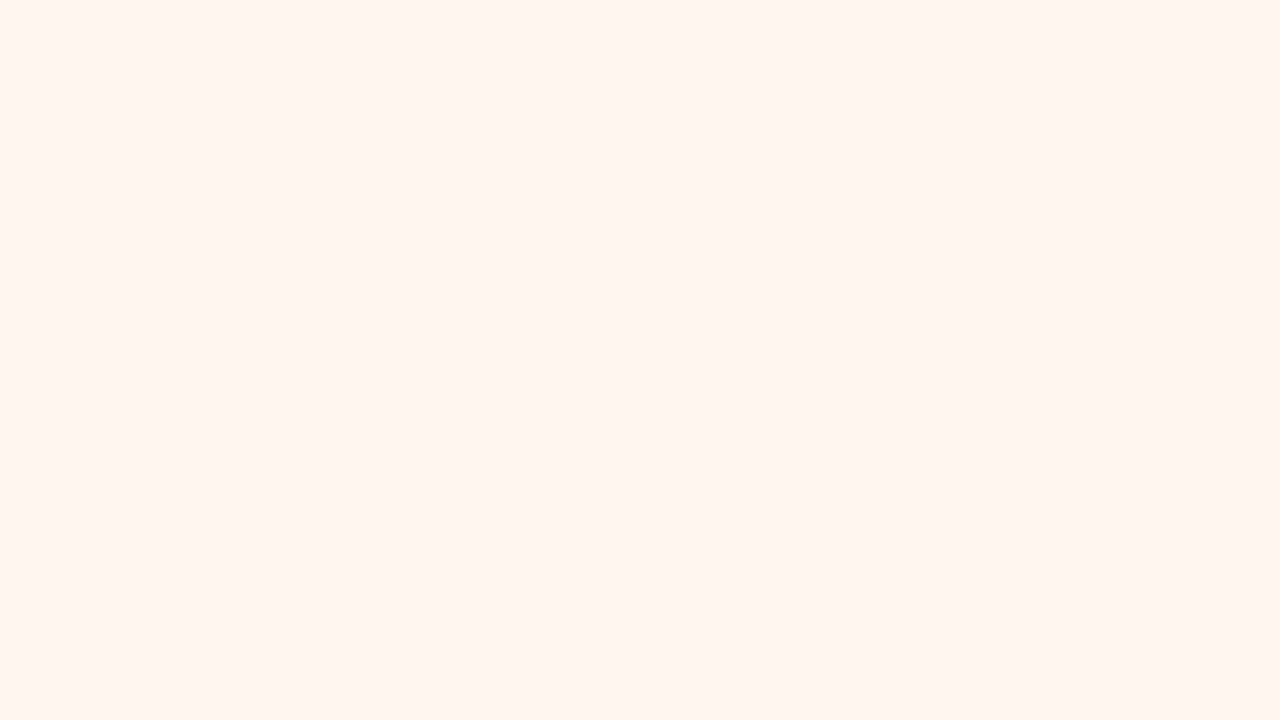 scroll, scrollTop: 0, scrollLeft: 0, axis: both 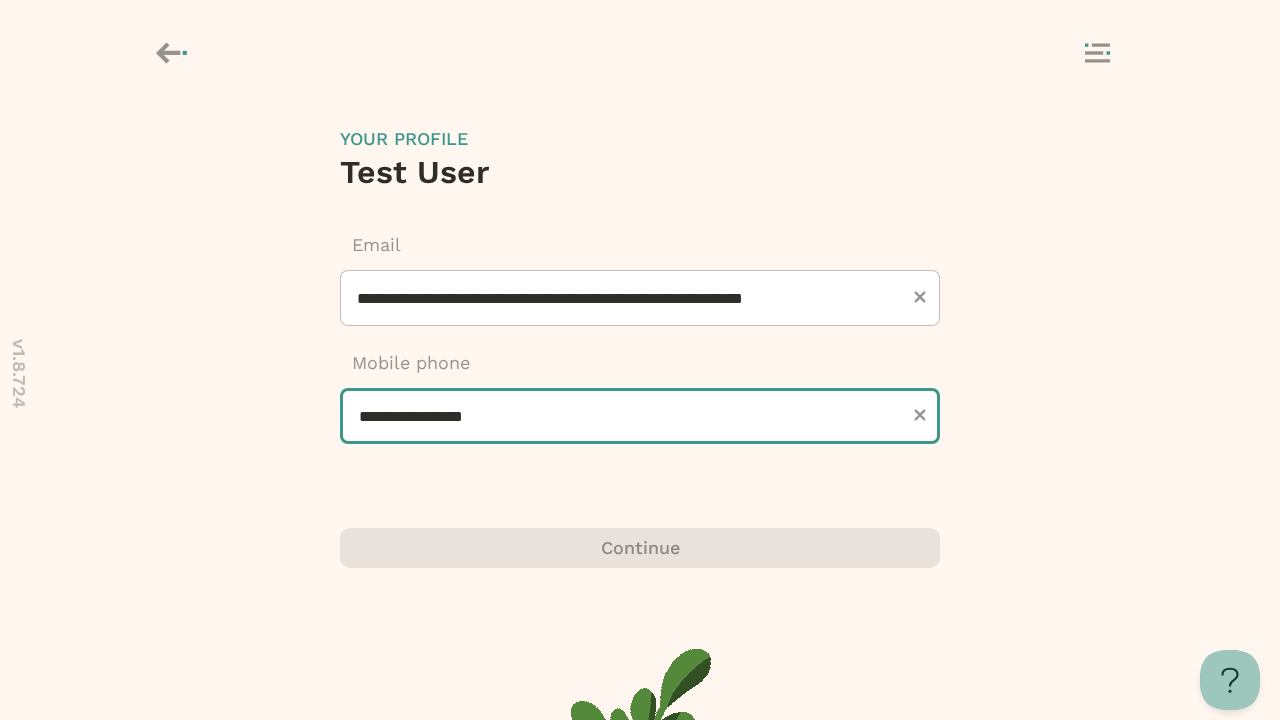 click on "**********" at bounding box center [640, 416] 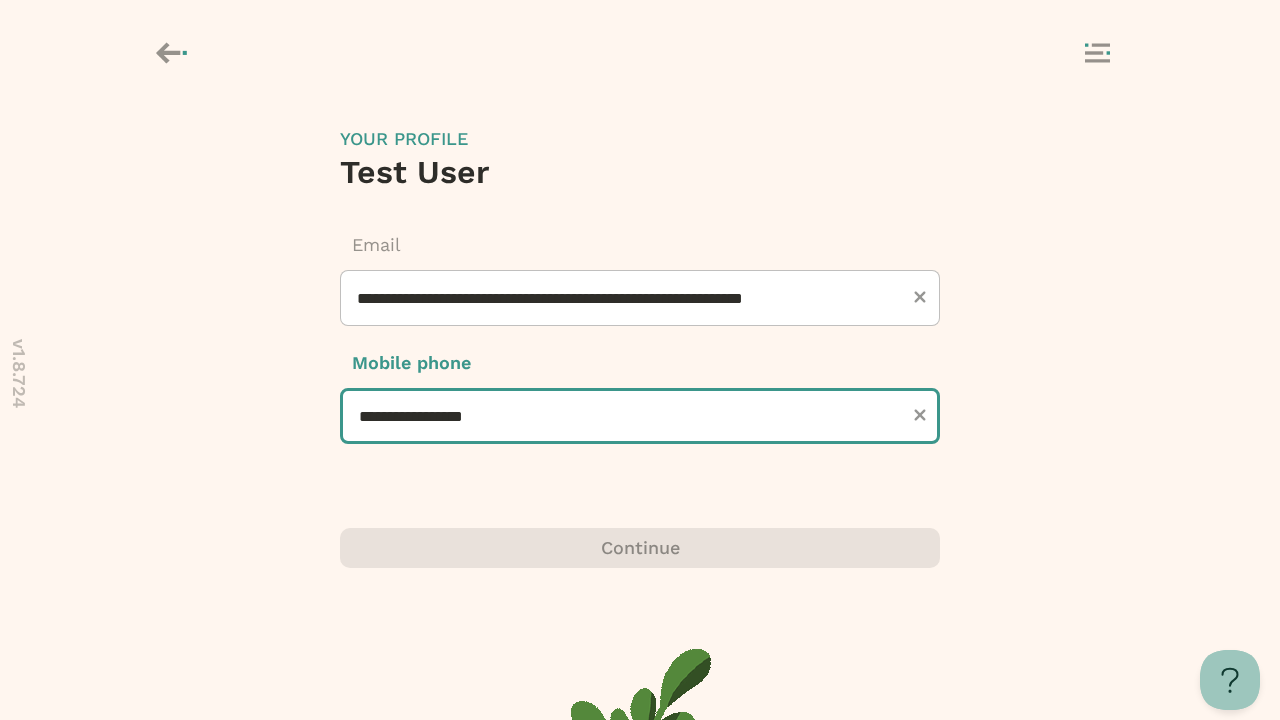 type on "**********" 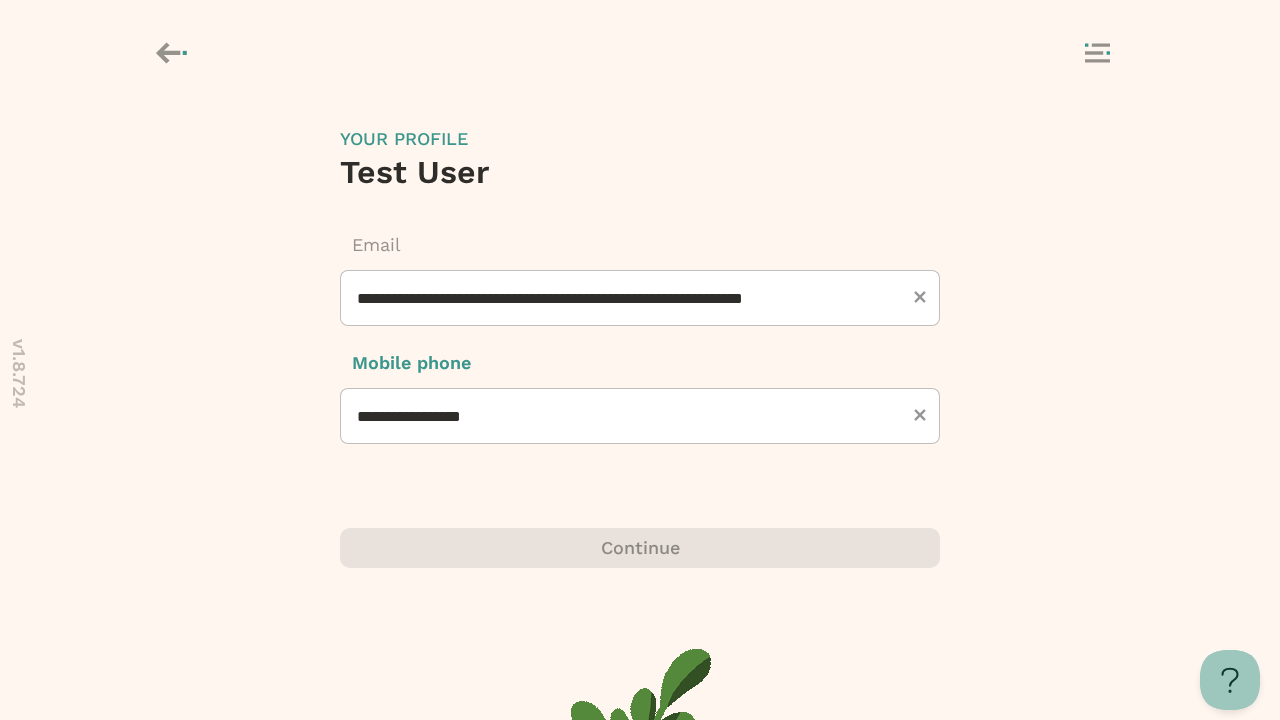 click at bounding box center (640, 548) 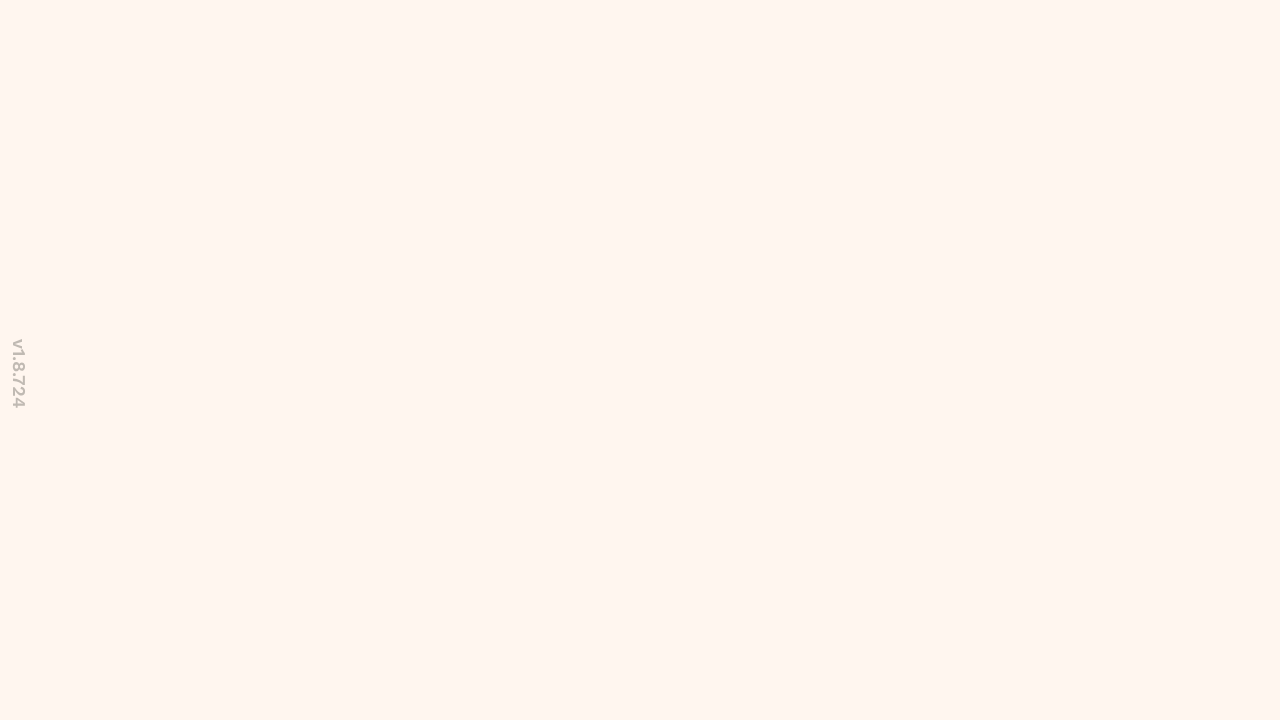 scroll, scrollTop: 0, scrollLeft: 0, axis: both 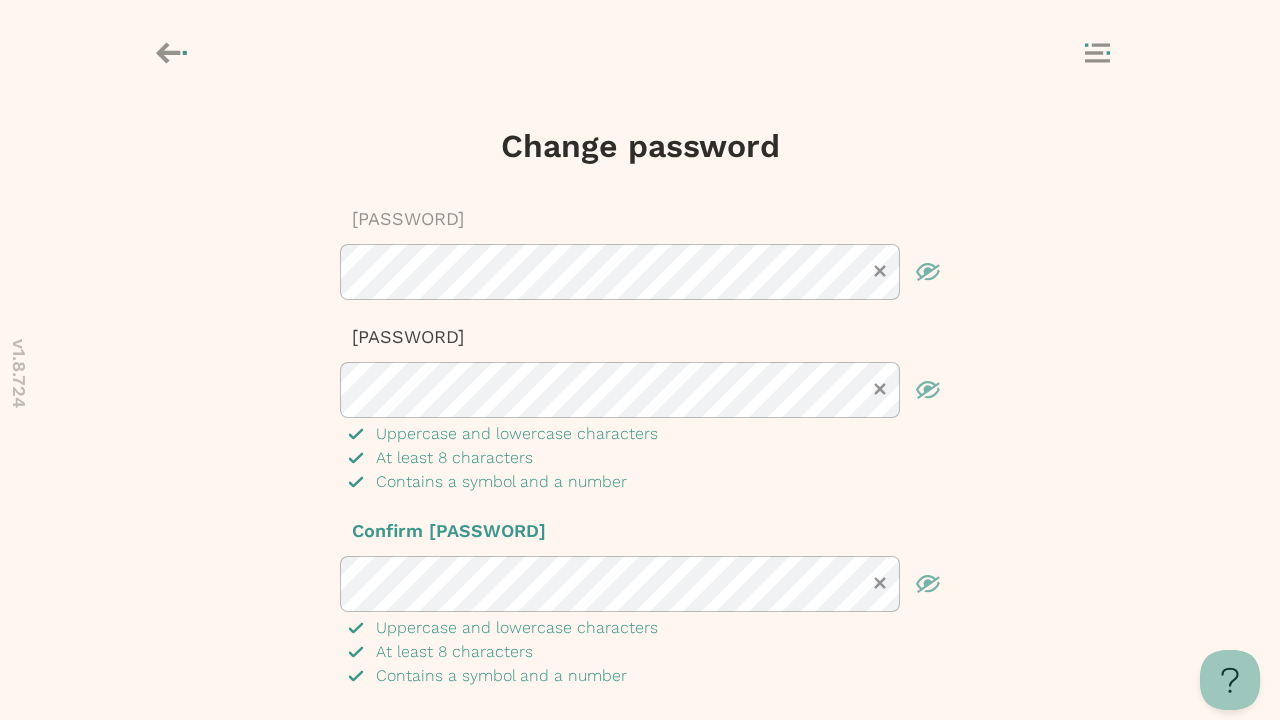 click at bounding box center (640, 748) 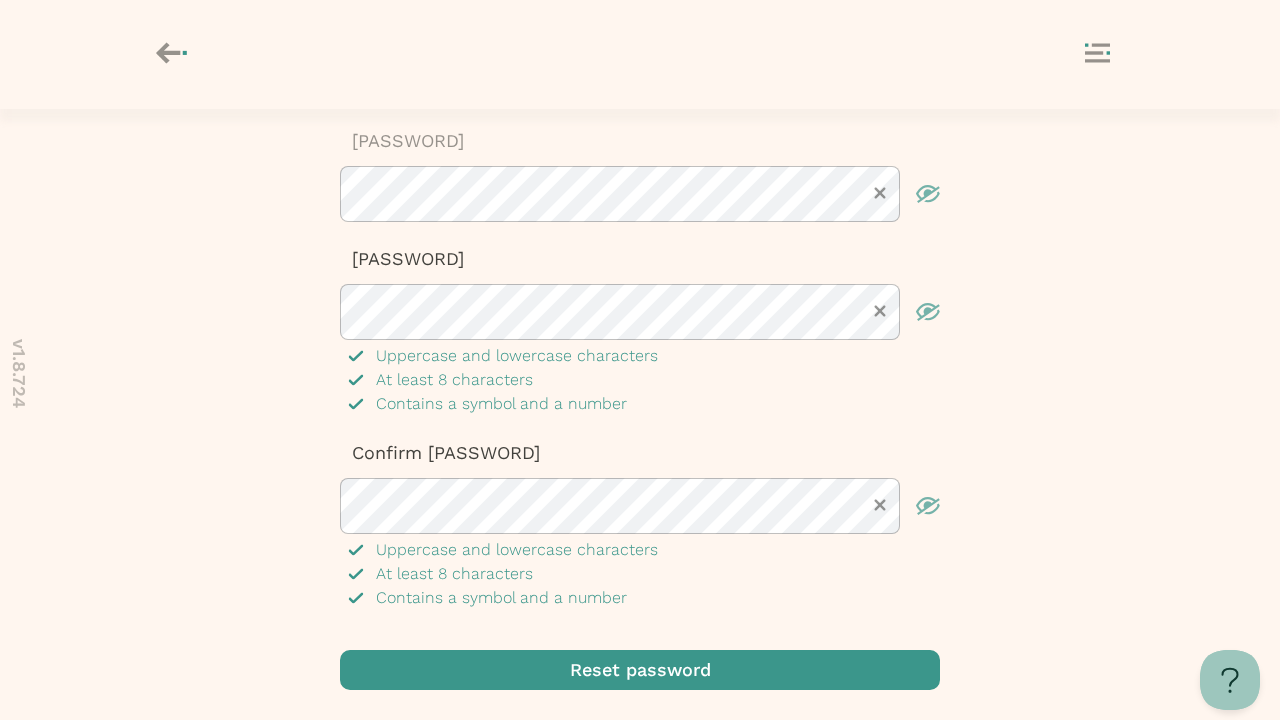 scroll, scrollTop: 0, scrollLeft: 0, axis: both 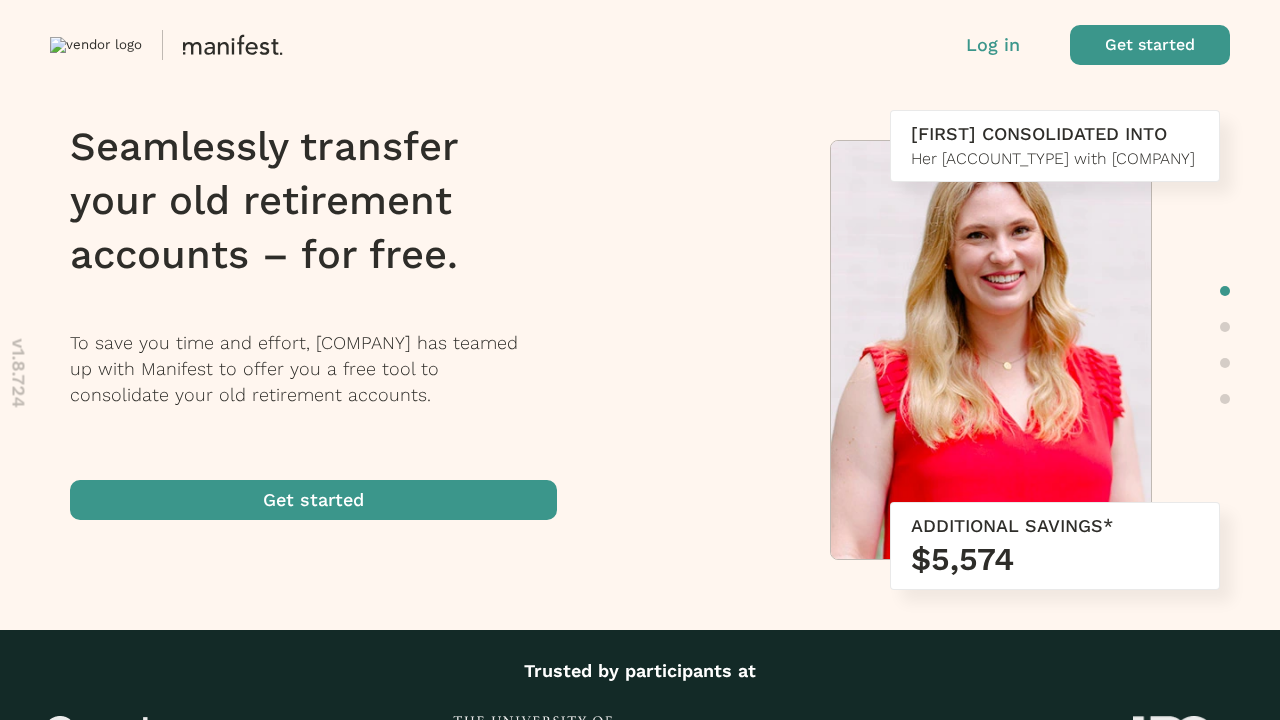 click at bounding box center [1150, 45] 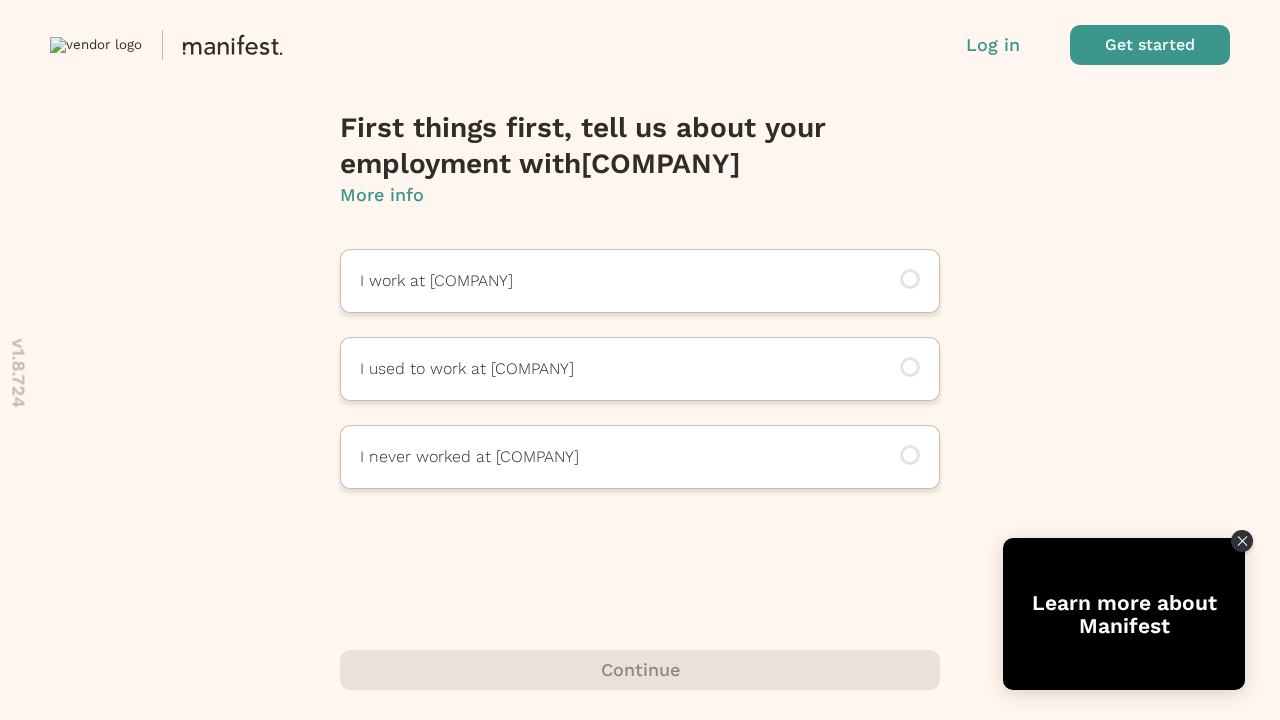 scroll, scrollTop: 0, scrollLeft: 0, axis: both 